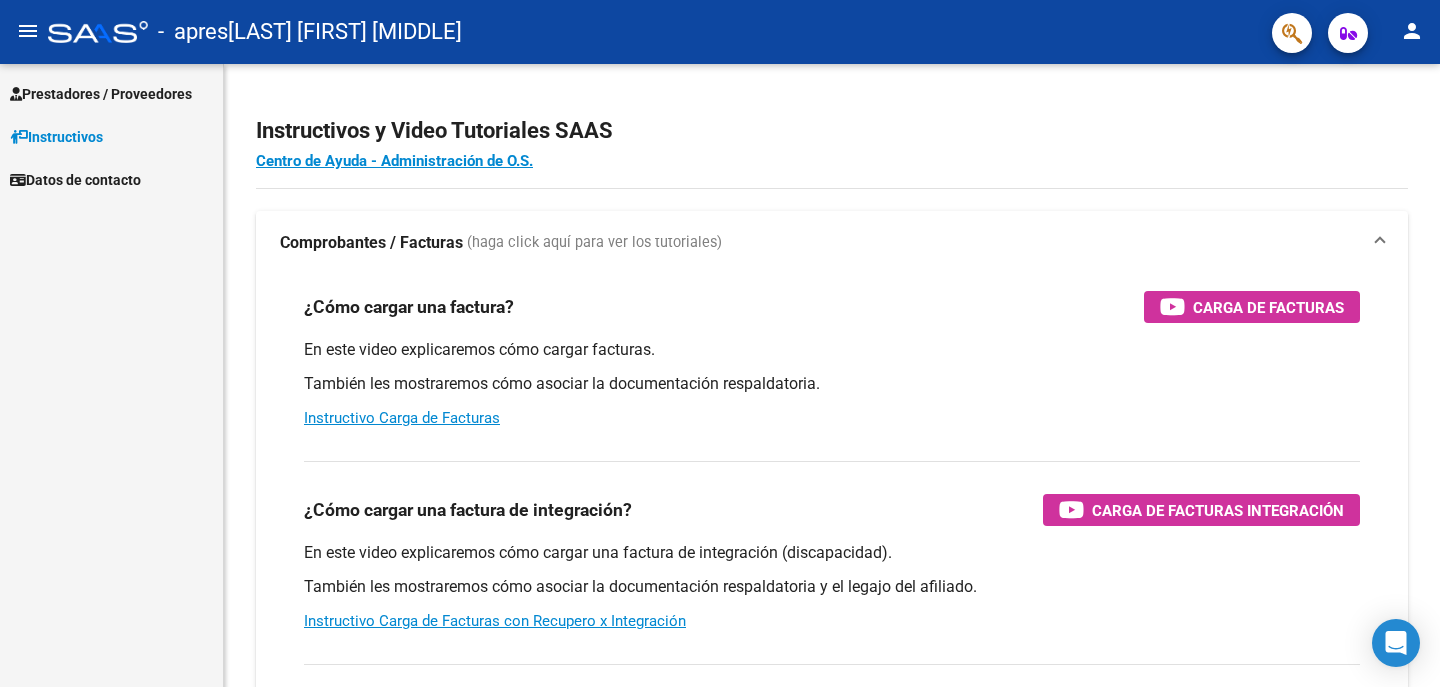 scroll, scrollTop: 0, scrollLeft: 0, axis: both 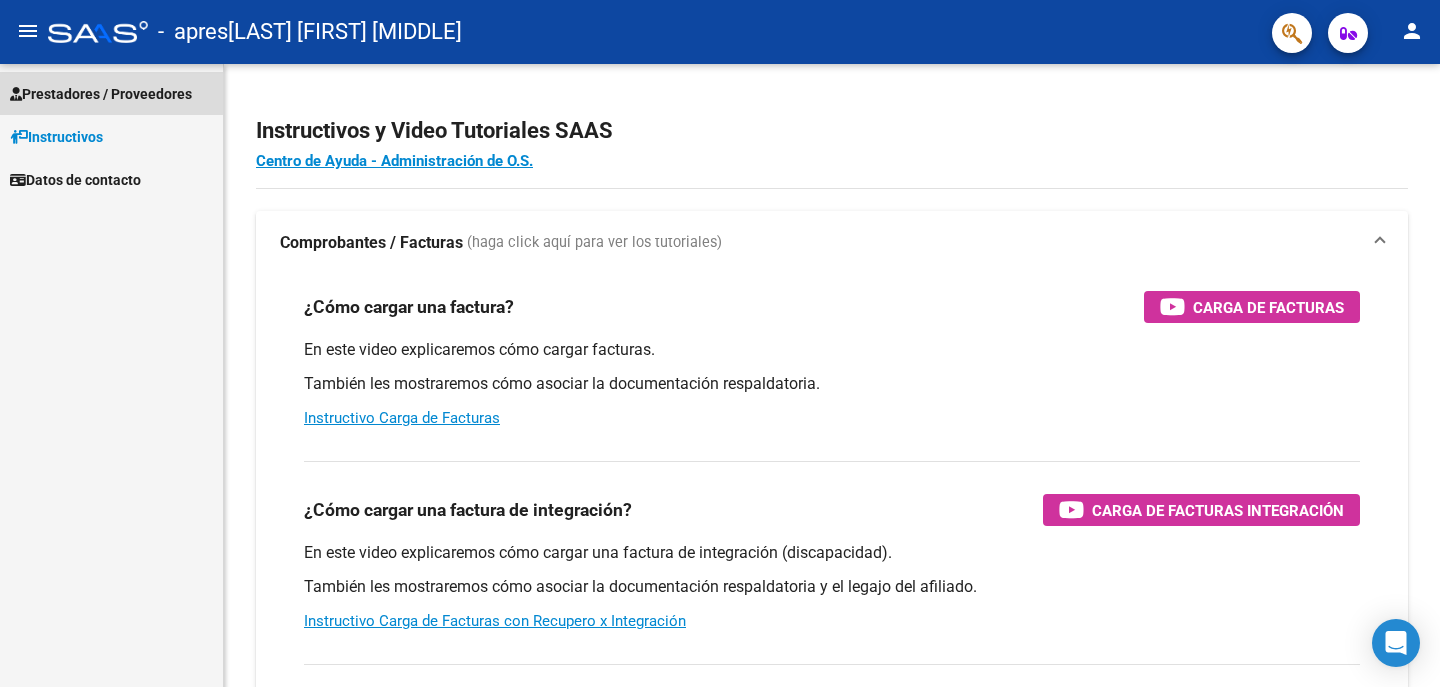 click on "Prestadores / Proveedores" at bounding box center (101, 94) 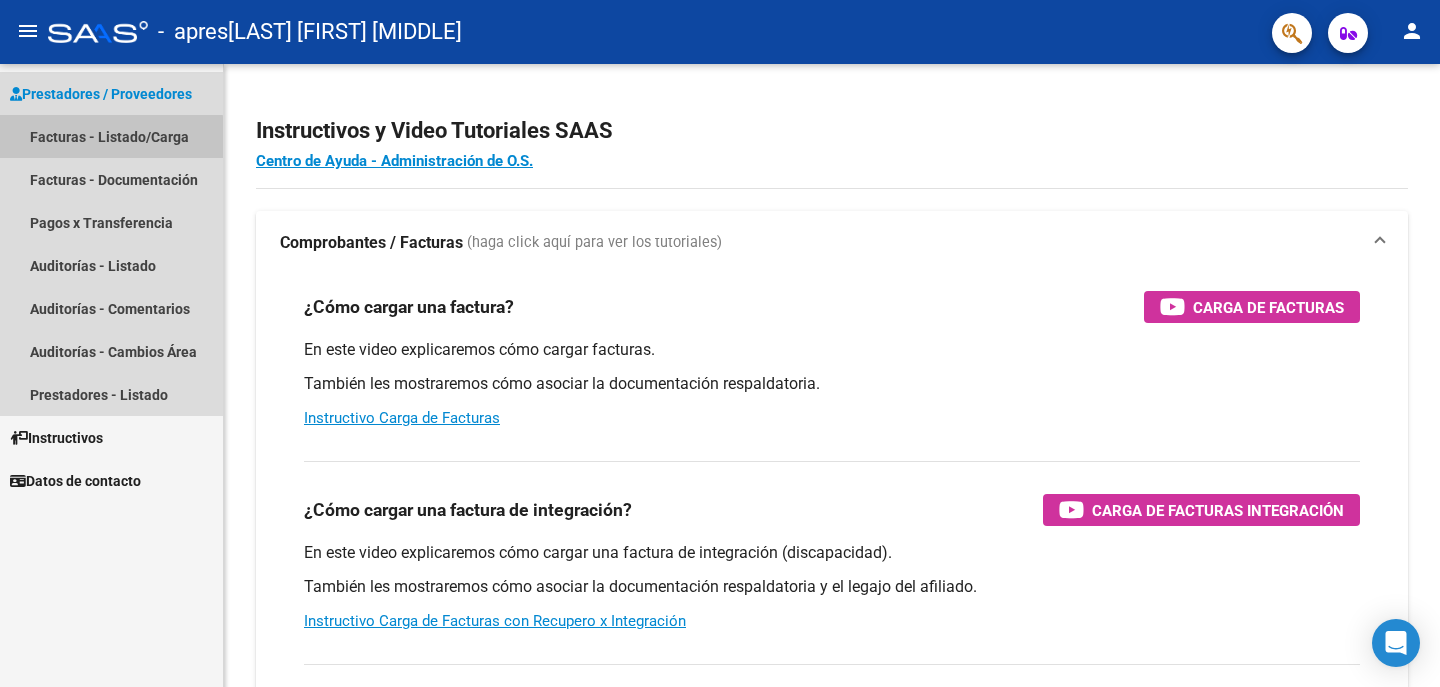click on "Facturas - Listado/Carga" at bounding box center (111, 136) 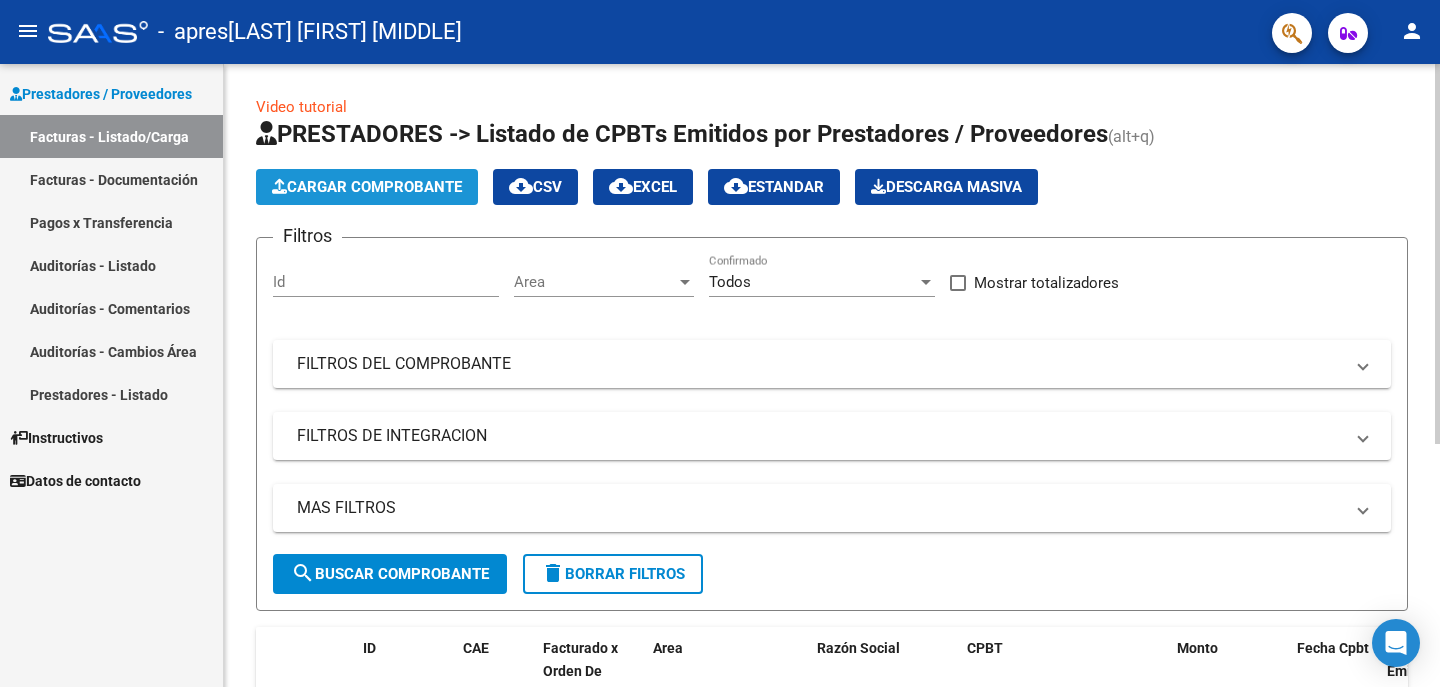 click on "Cargar Comprobante" 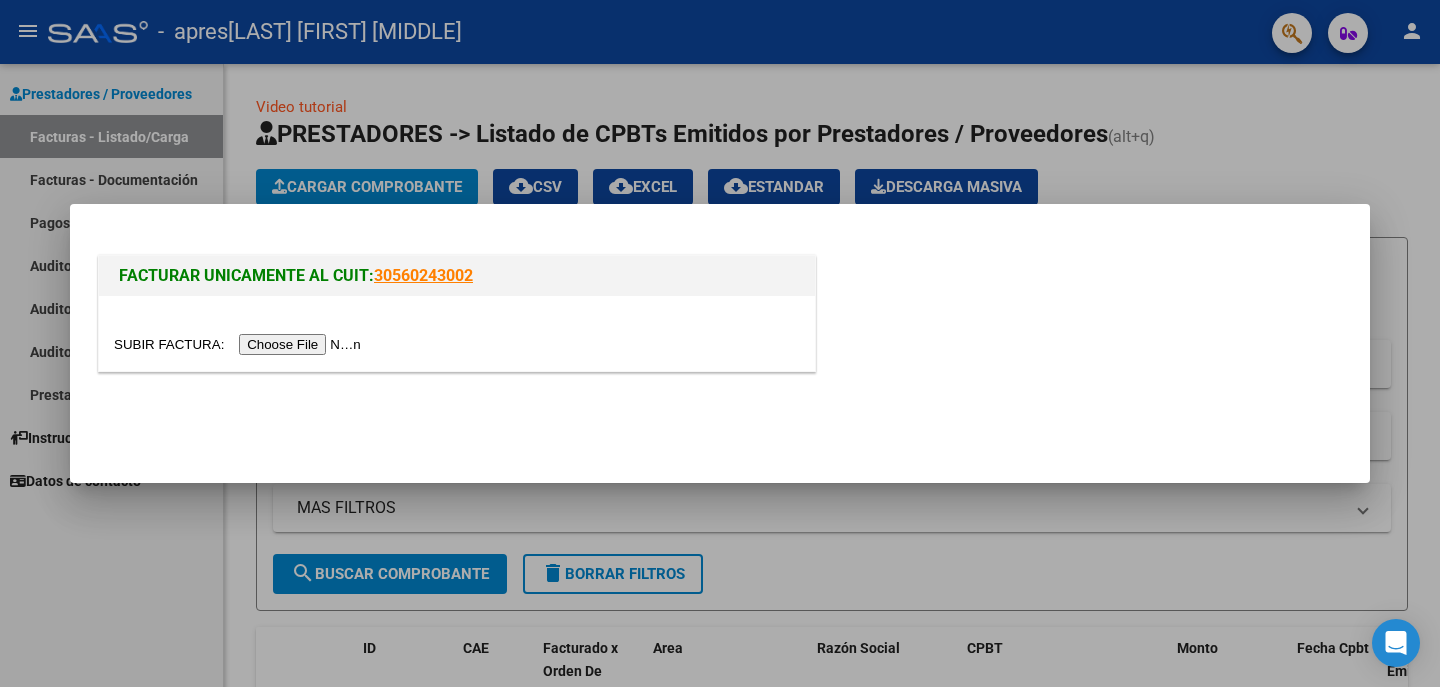 click at bounding box center (240, 344) 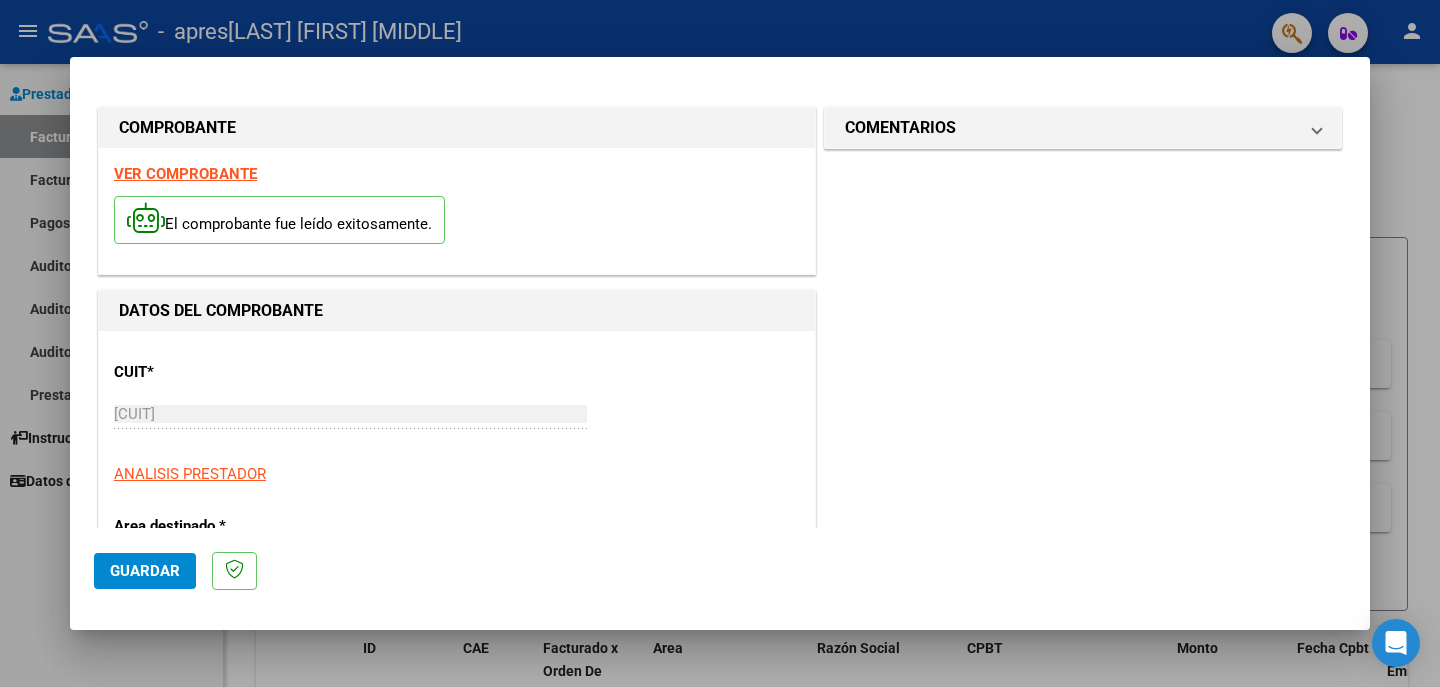 scroll, scrollTop: 200, scrollLeft: 0, axis: vertical 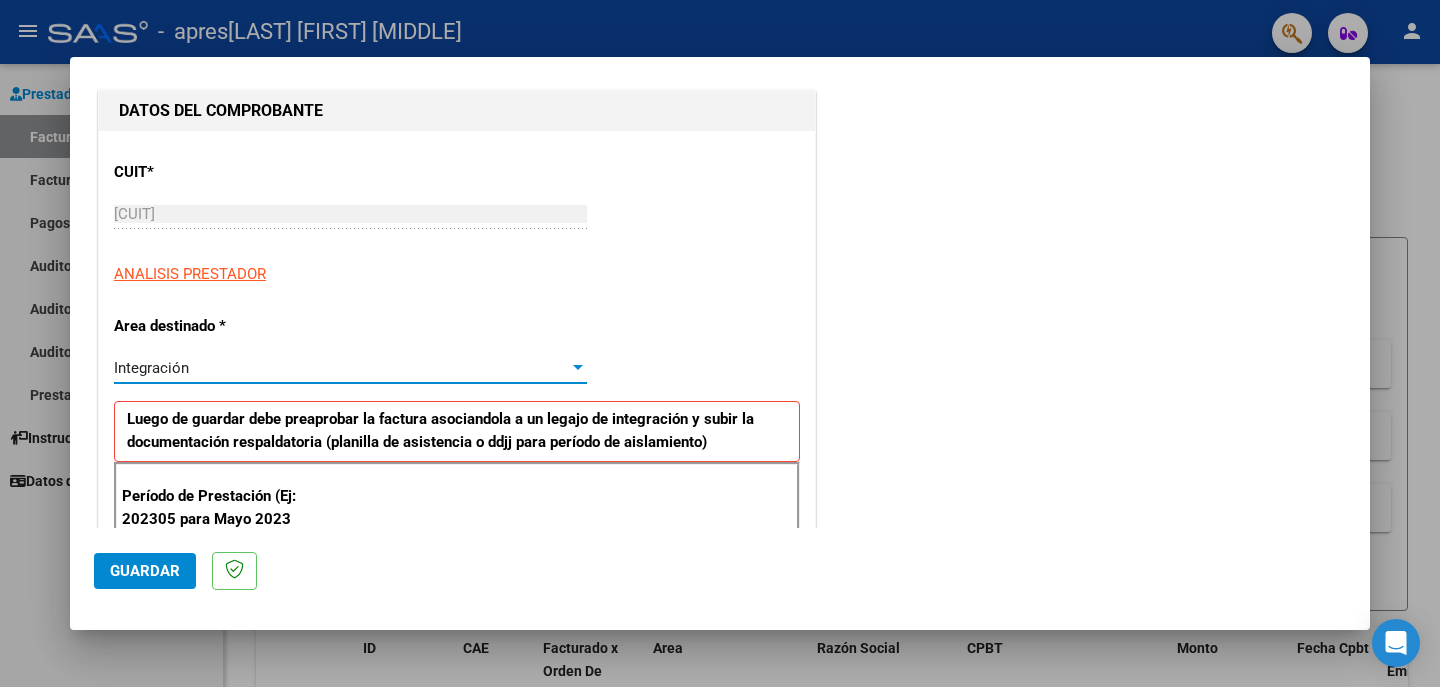 click at bounding box center [578, 367] 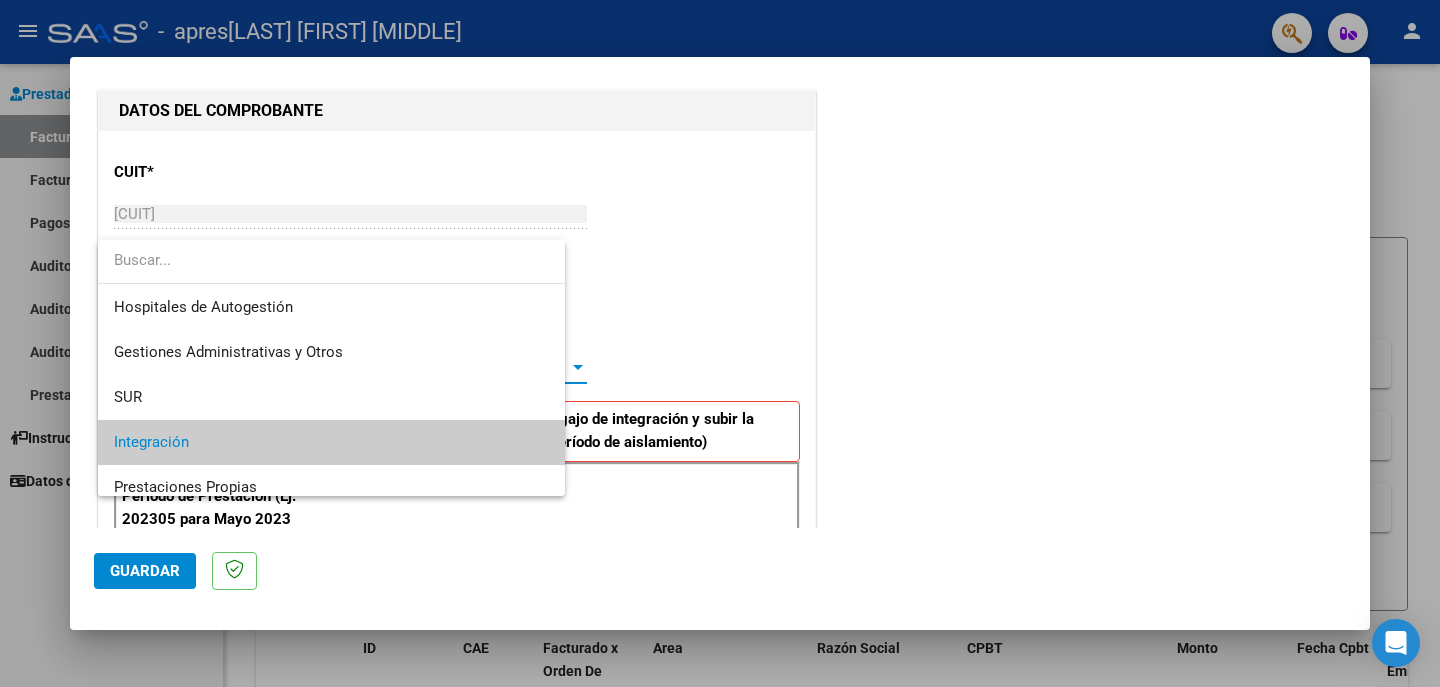 scroll, scrollTop: 75, scrollLeft: 0, axis: vertical 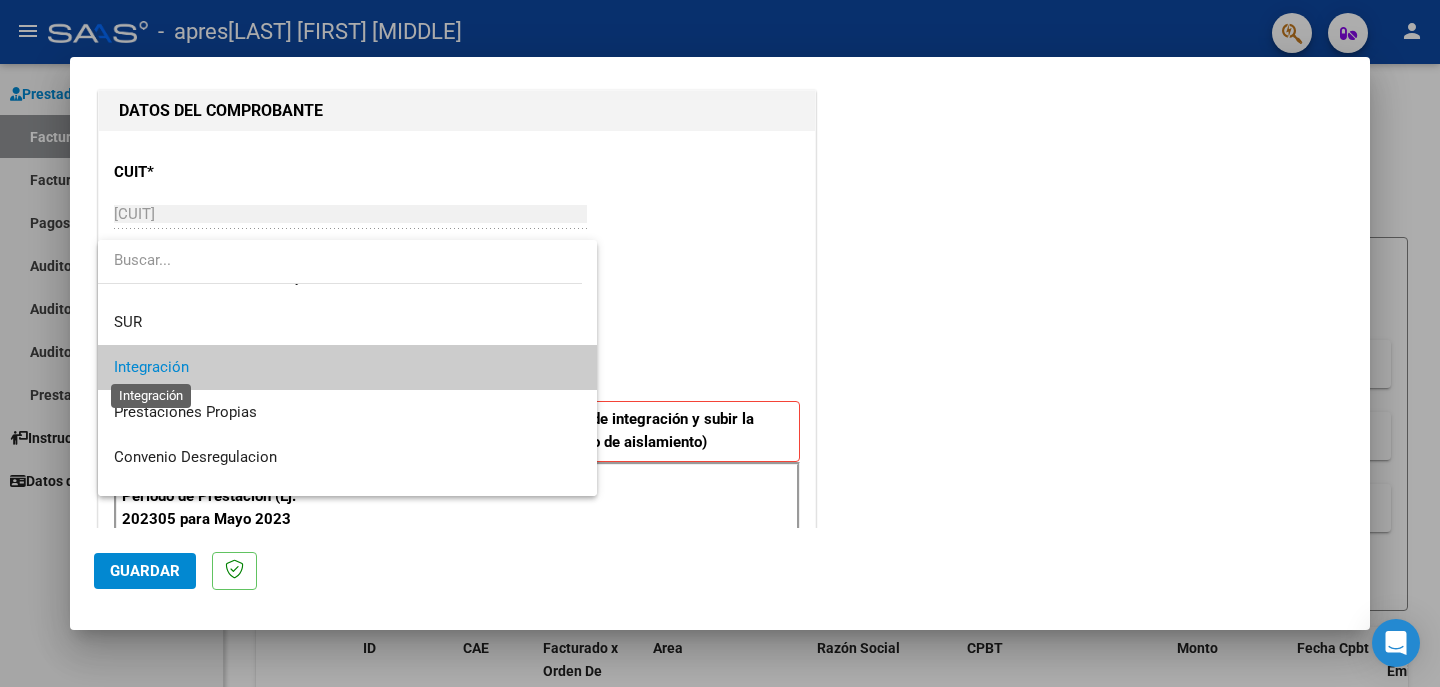 click on "Integración" at bounding box center (151, 367) 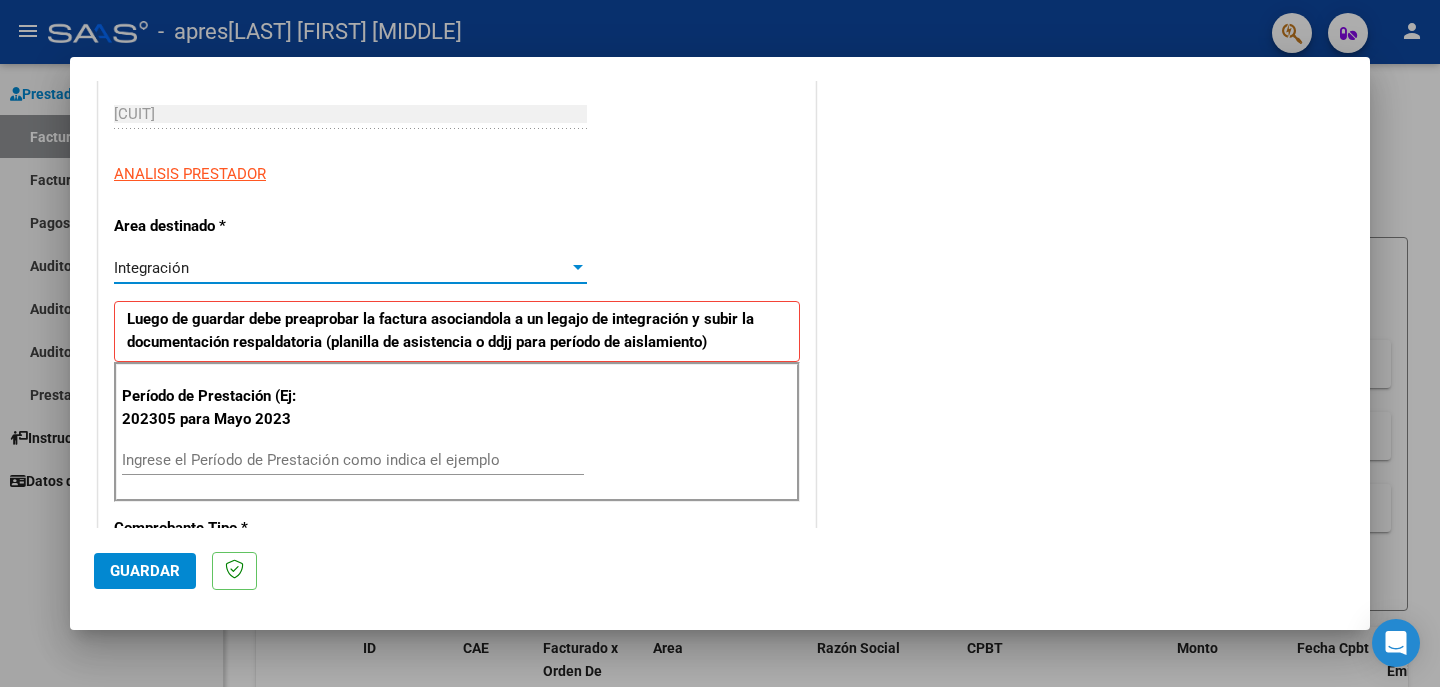 scroll, scrollTop: 400, scrollLeft: 0, axis: vertical 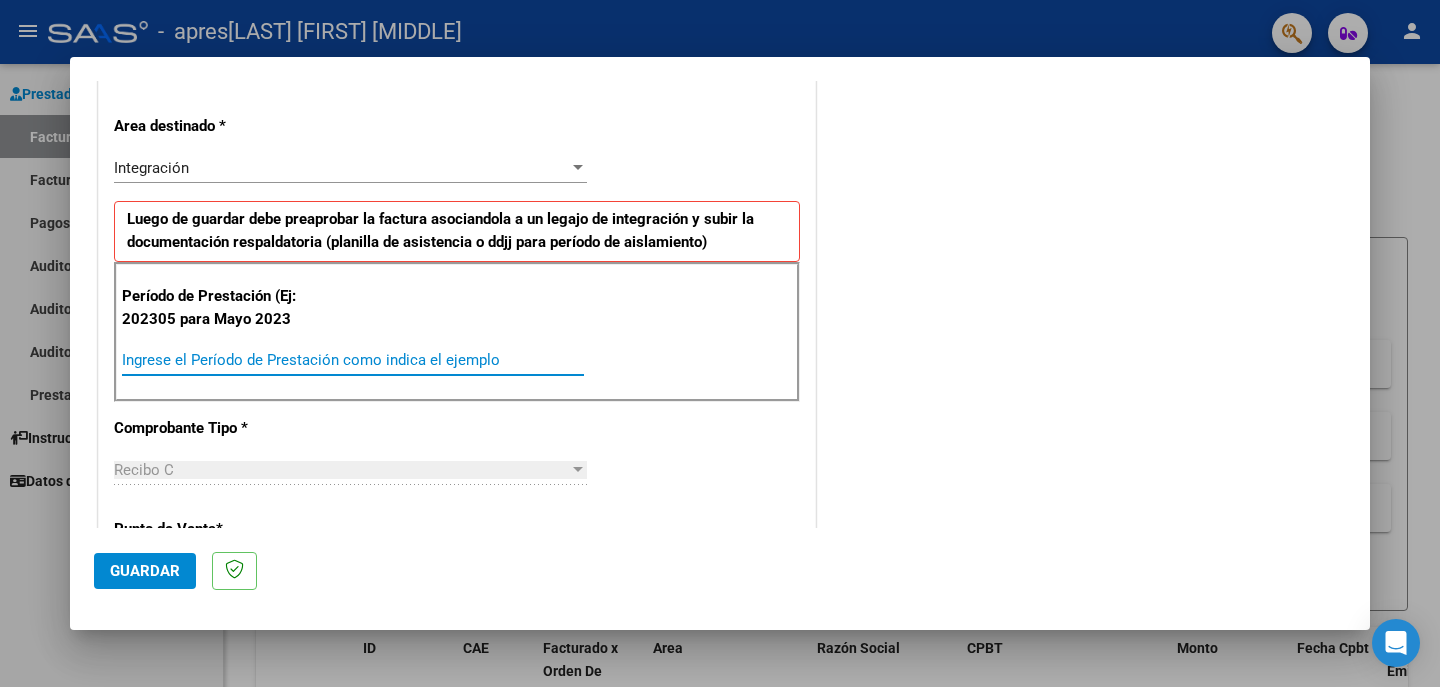 click on "Ingrese el Período de Prestación como indica el ejemplo" at bounding box center [353, 360] 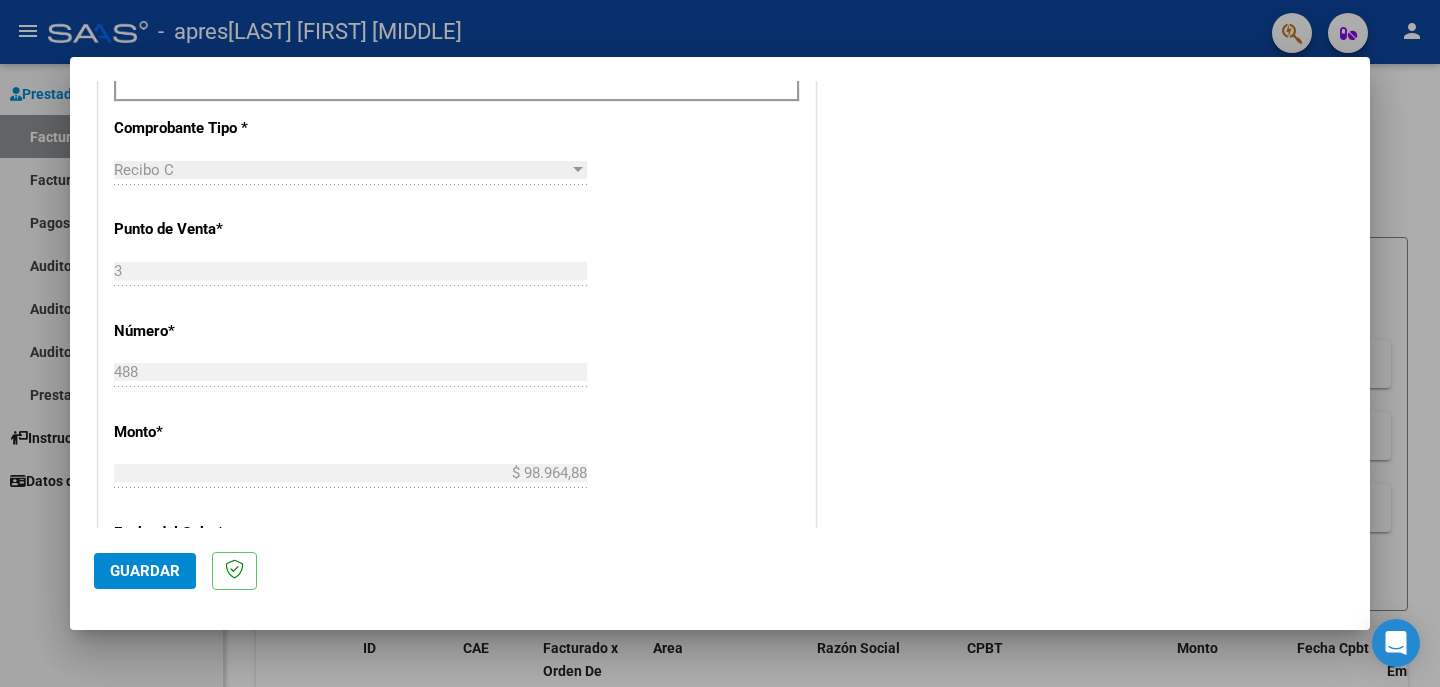 scroll, scrollTop: 800, scrollLeft: 0, axis: vertical 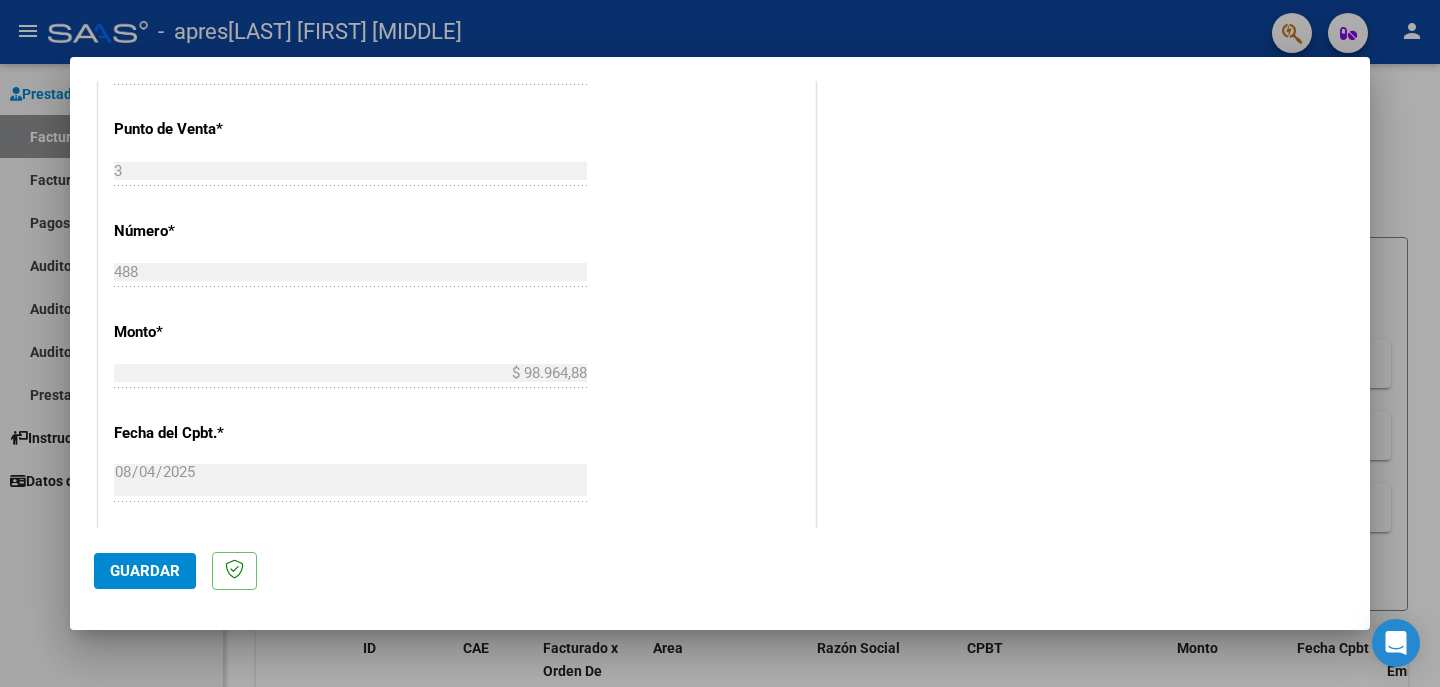 type on "202507" 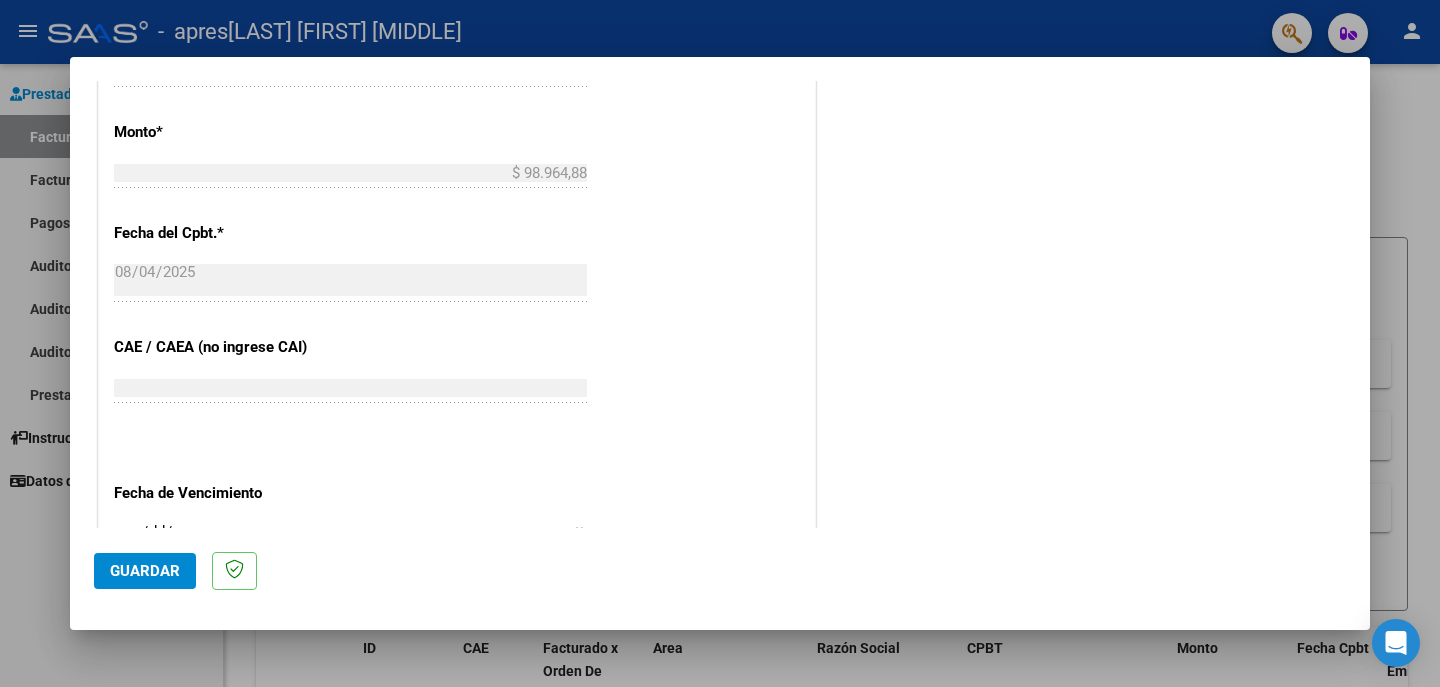 scroll, scrollTop: 1100, scrollLeft: 0, axis: vertical 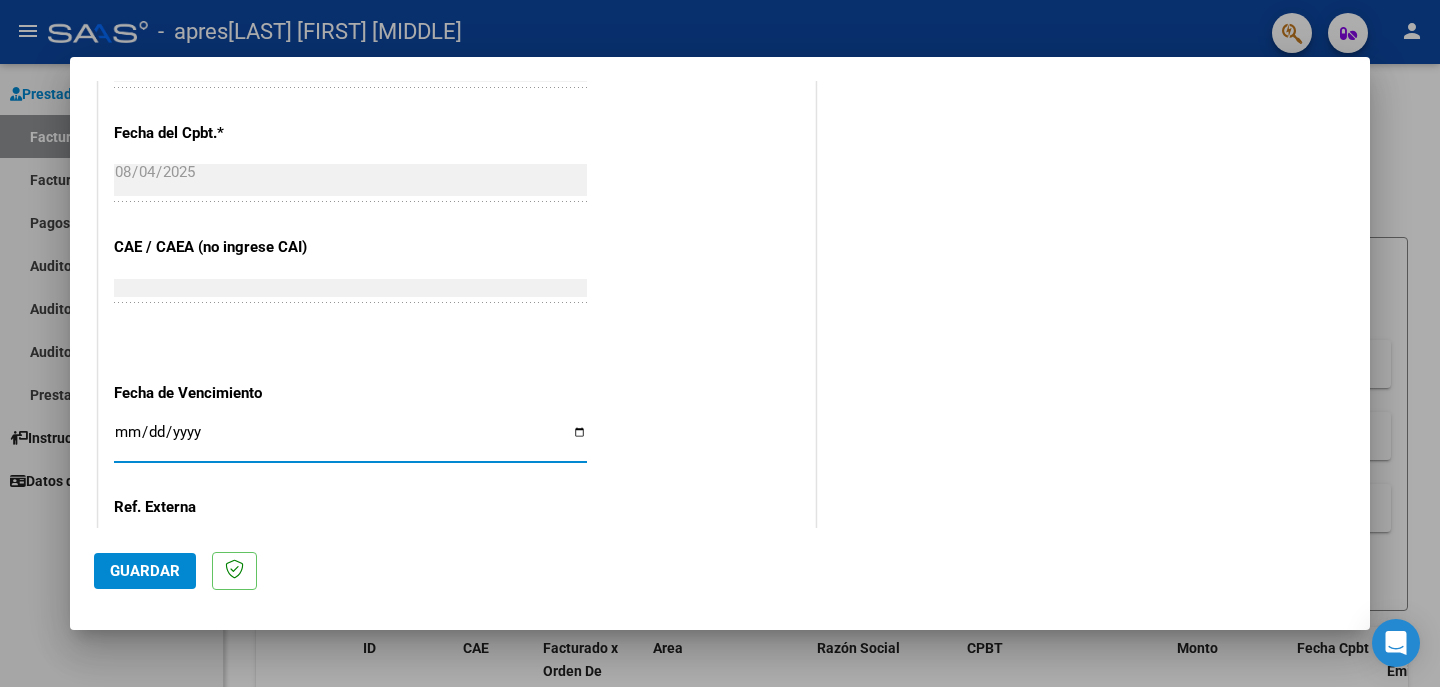 click on "Ingresar la fecha" at bounding box center (350, 440) 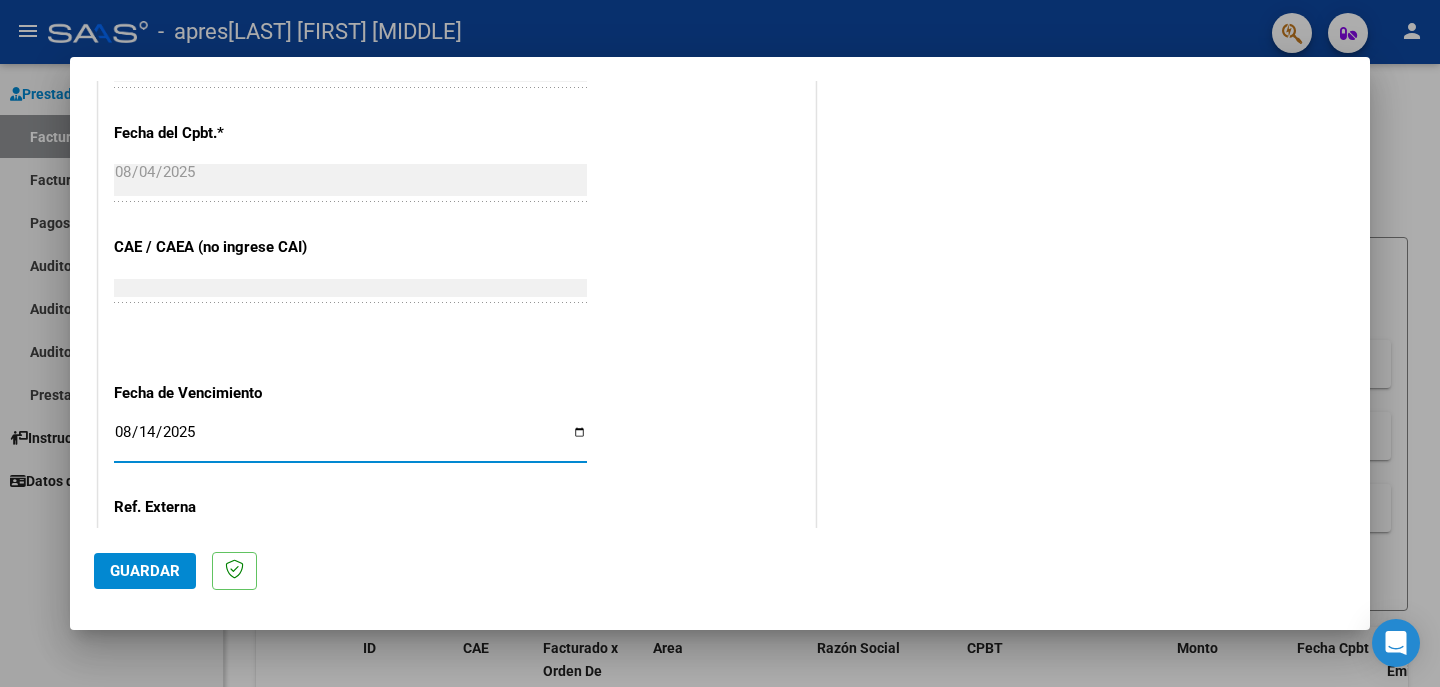 scroll, scrollTop: 1275, scrollLeft: 0, axis: vertical 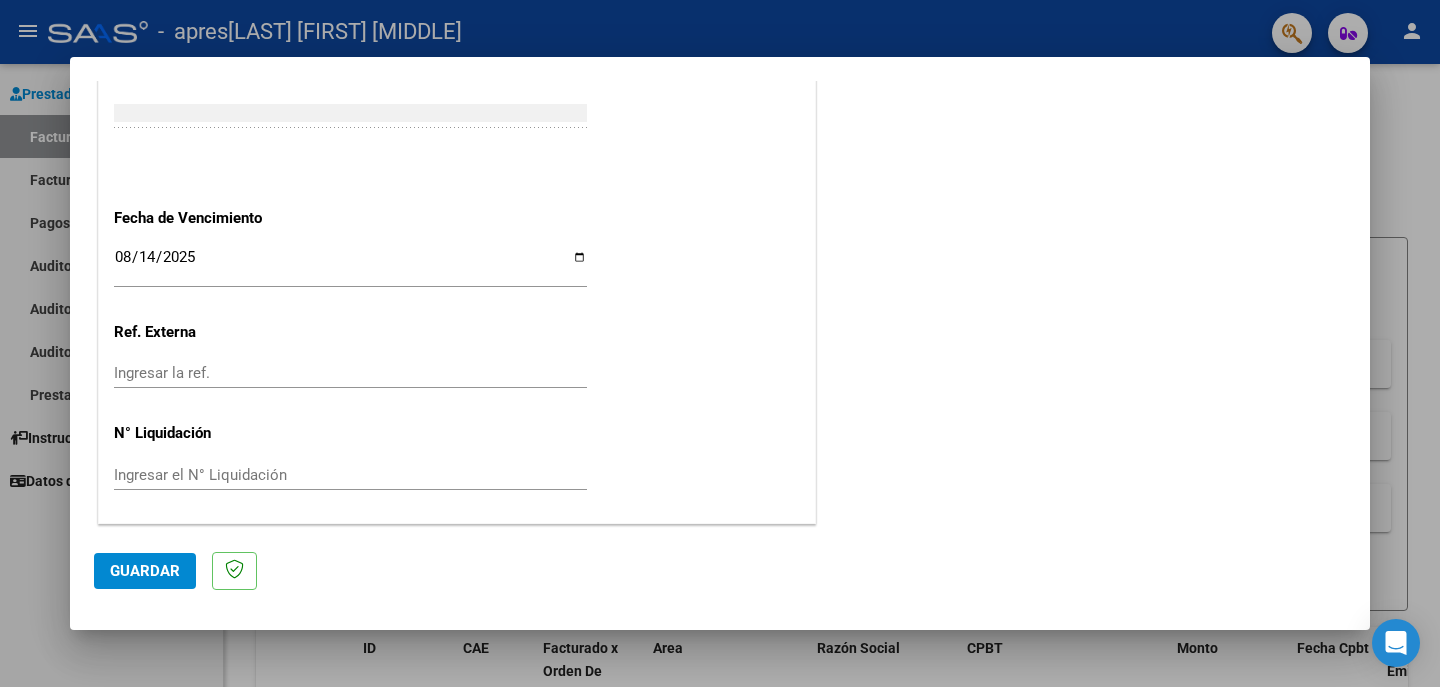 click on "Ingresar el N° Liquidación" 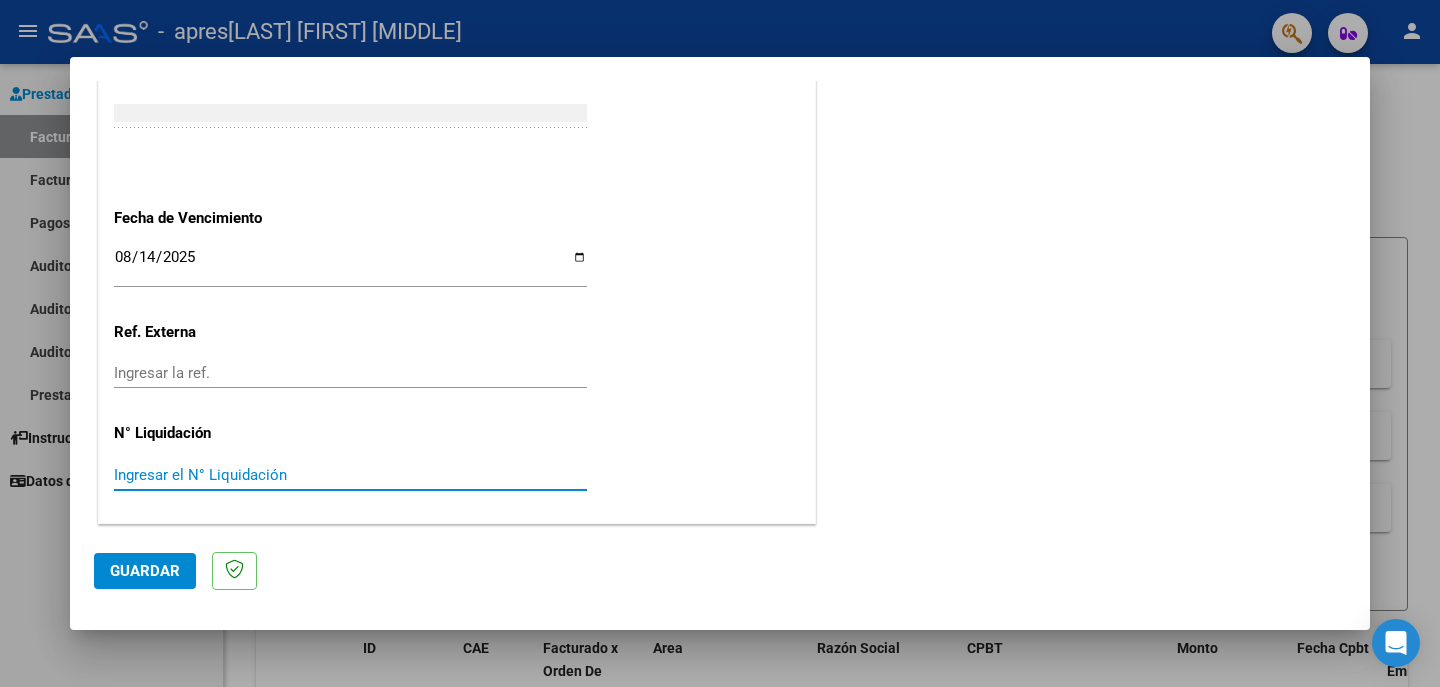 click on "Guardar" 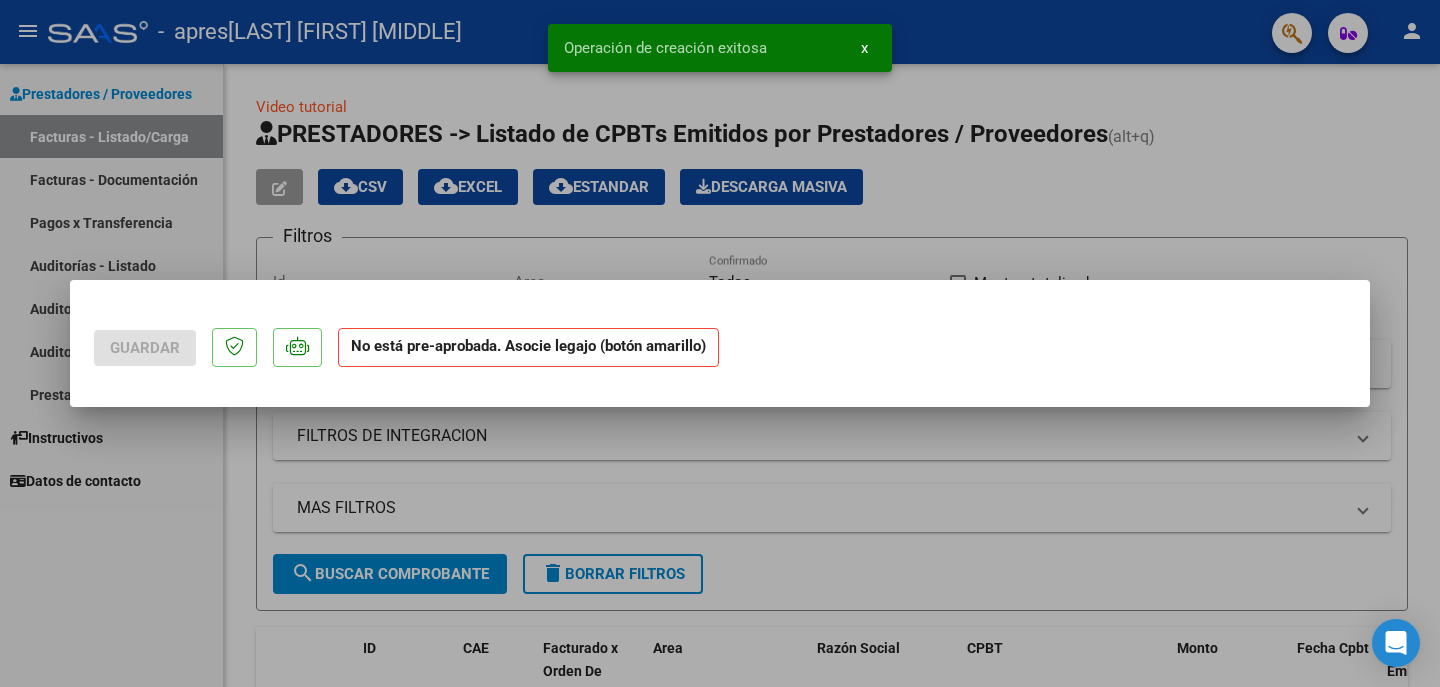 scroll, scrollTop: 0, scrollLeft: 0, axis: both 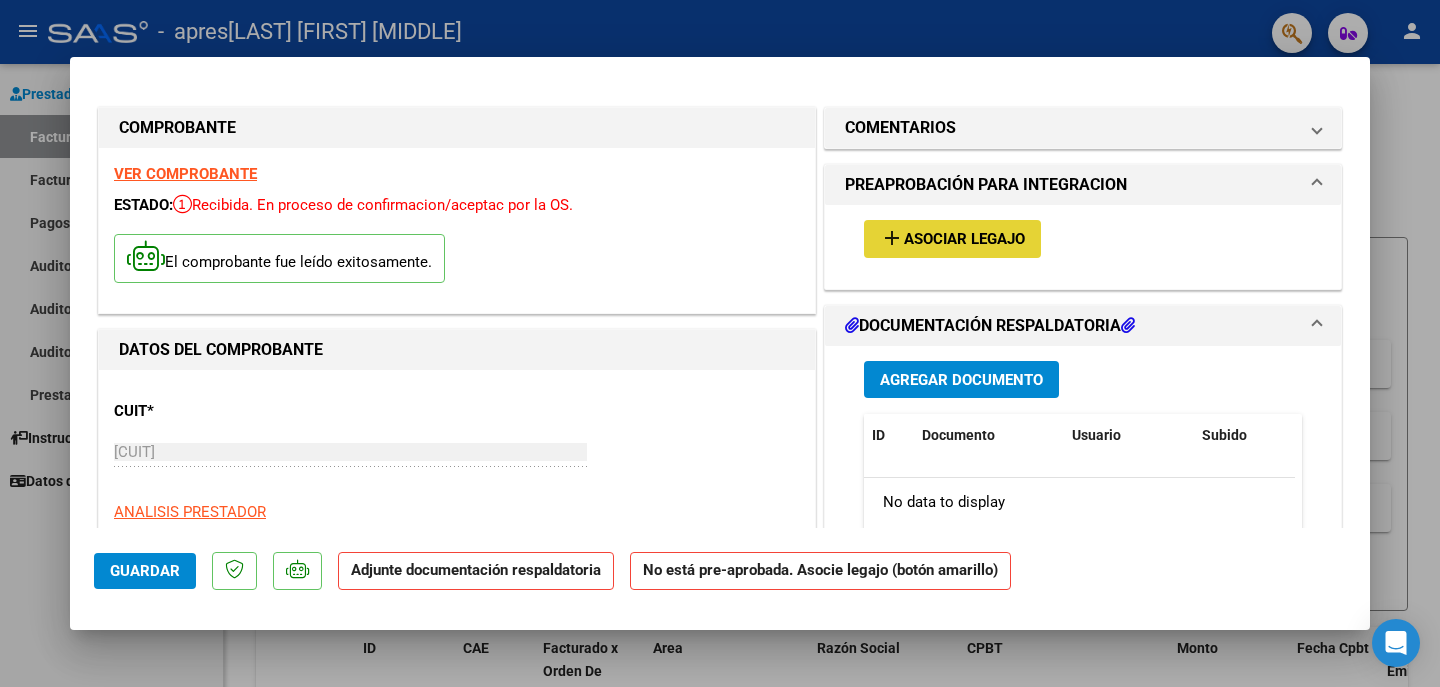 click on "Asociar Legajo" at bounding box center (964, 240) 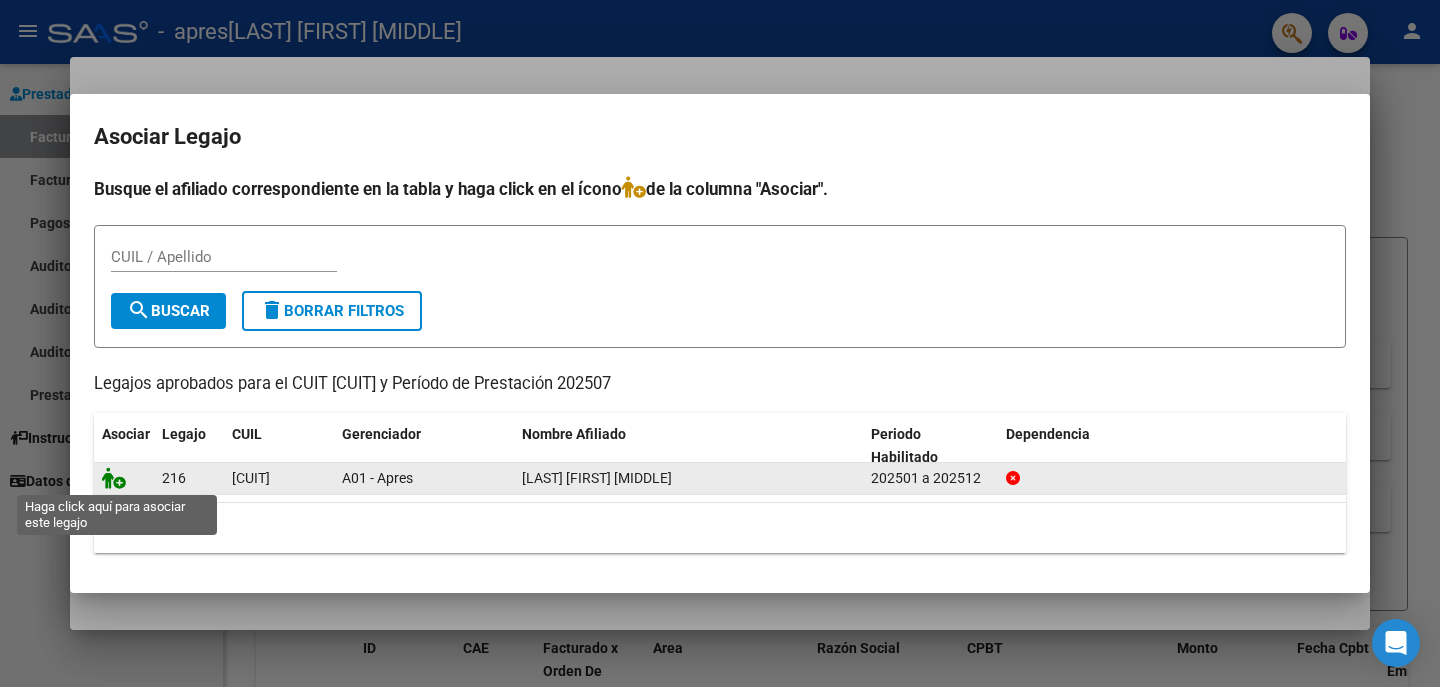 click 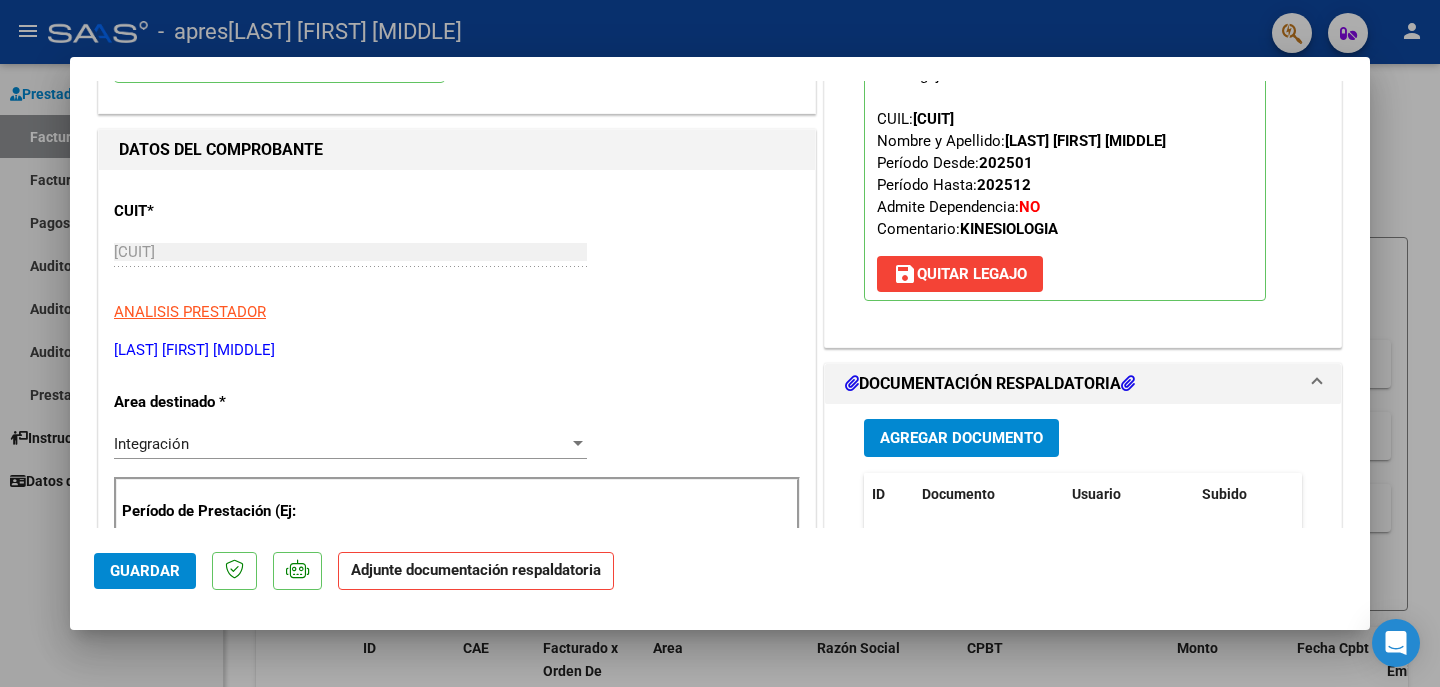 scroll, scrollTop: 400, scrollLeft: 0, axis: vertical 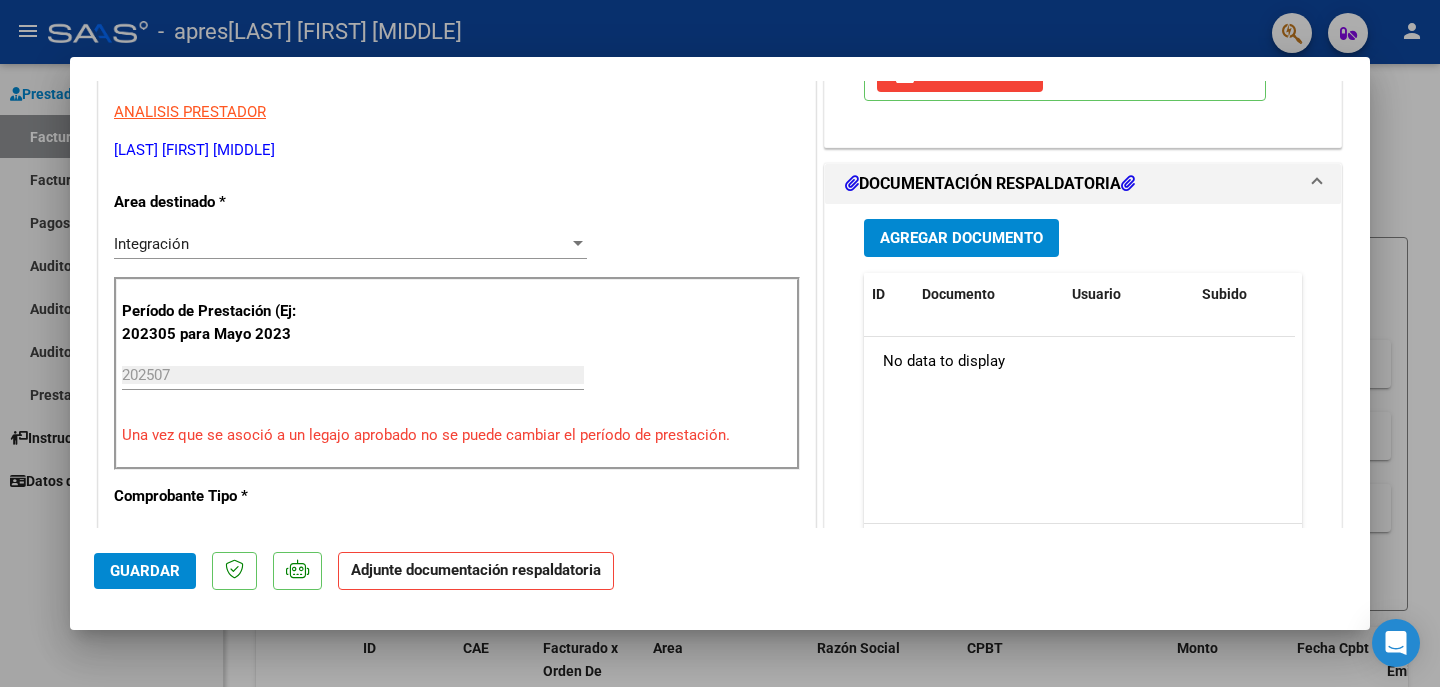 click on "202507 Ingrese el Período de Prestación como indica el ejemplo" at bounding box center (353, 375) 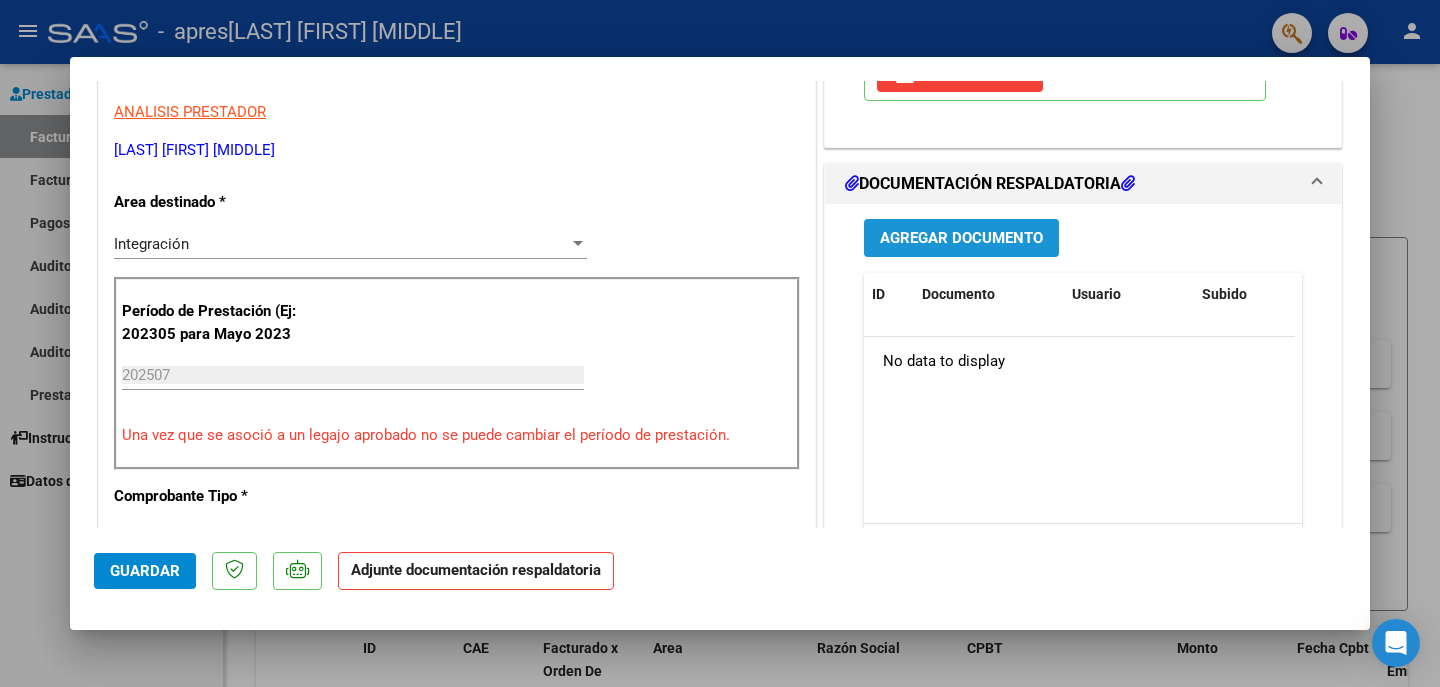 click on "Agregar Documento" at bounding box center [961, 239] 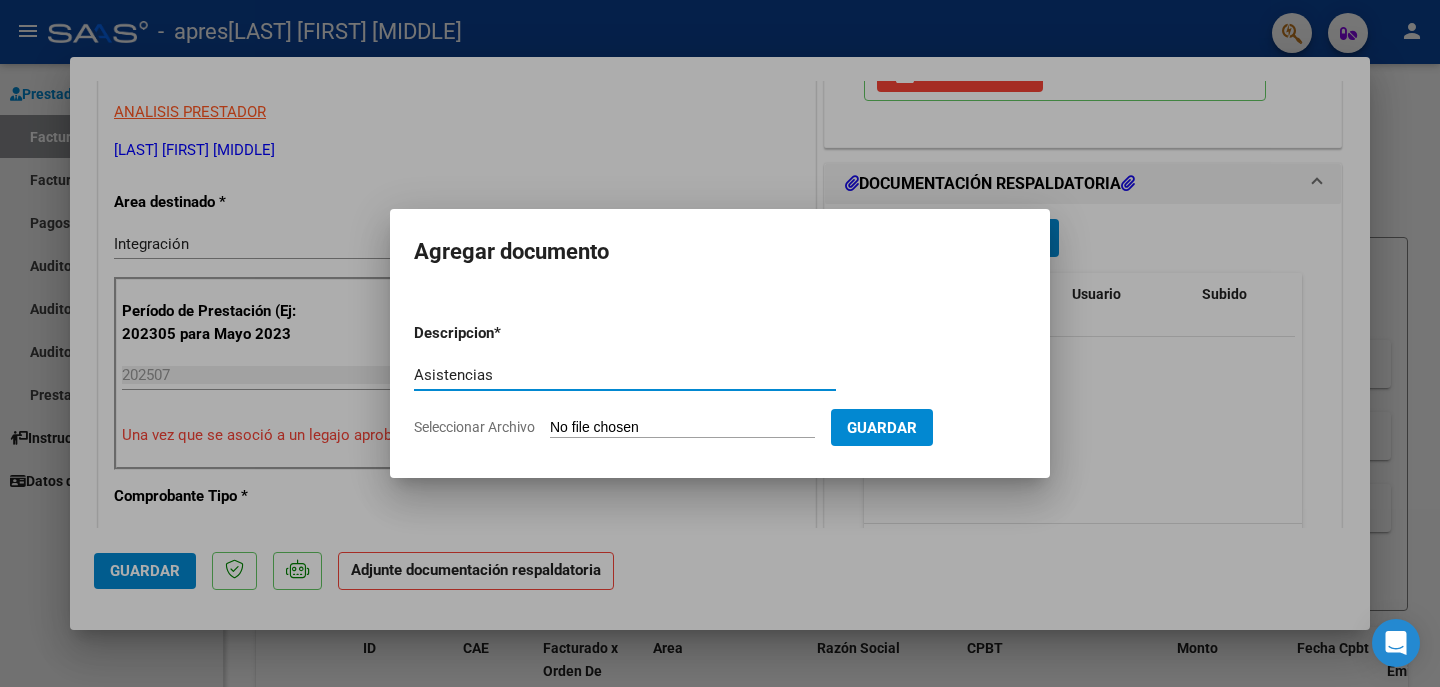 type on "Asistencias" 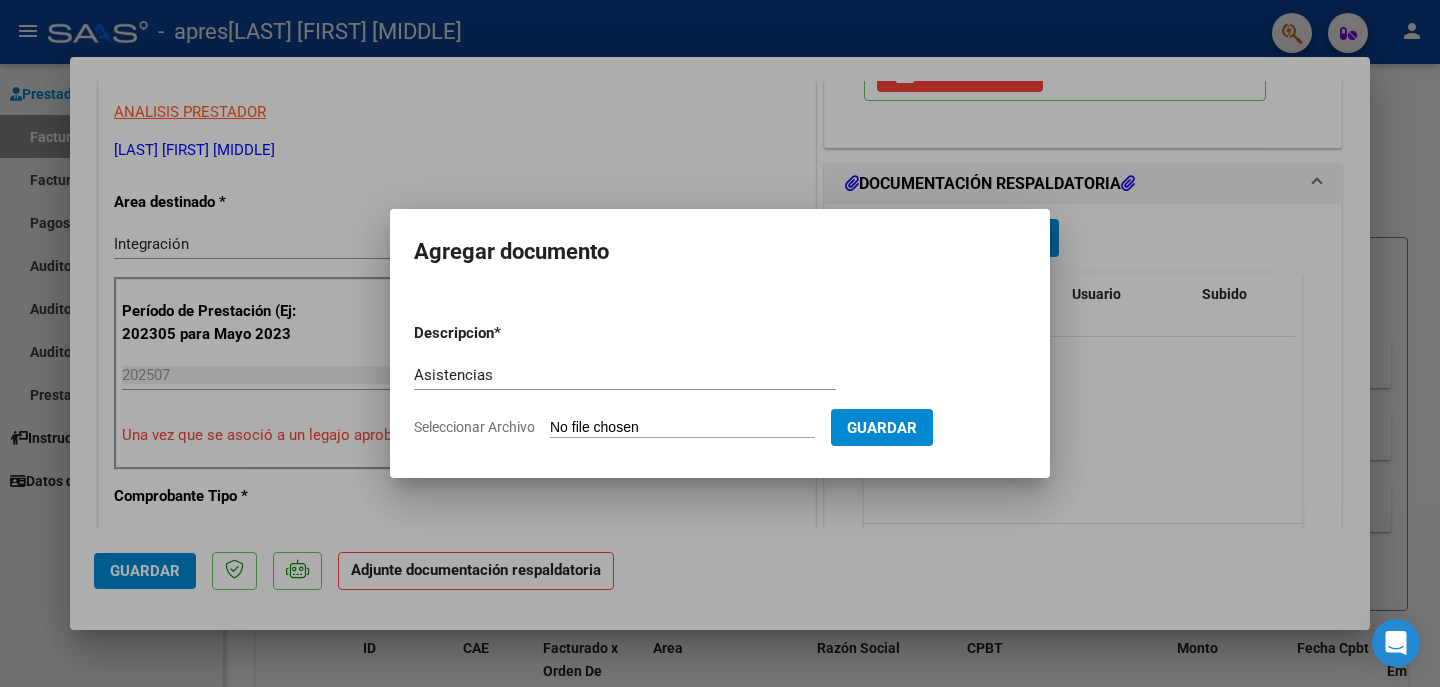 type on "C:\fakepath\ASISTENCIAS JULIO 2025 [LAST][YEAR]_[NUMBER]_[NUMBER].pdf" 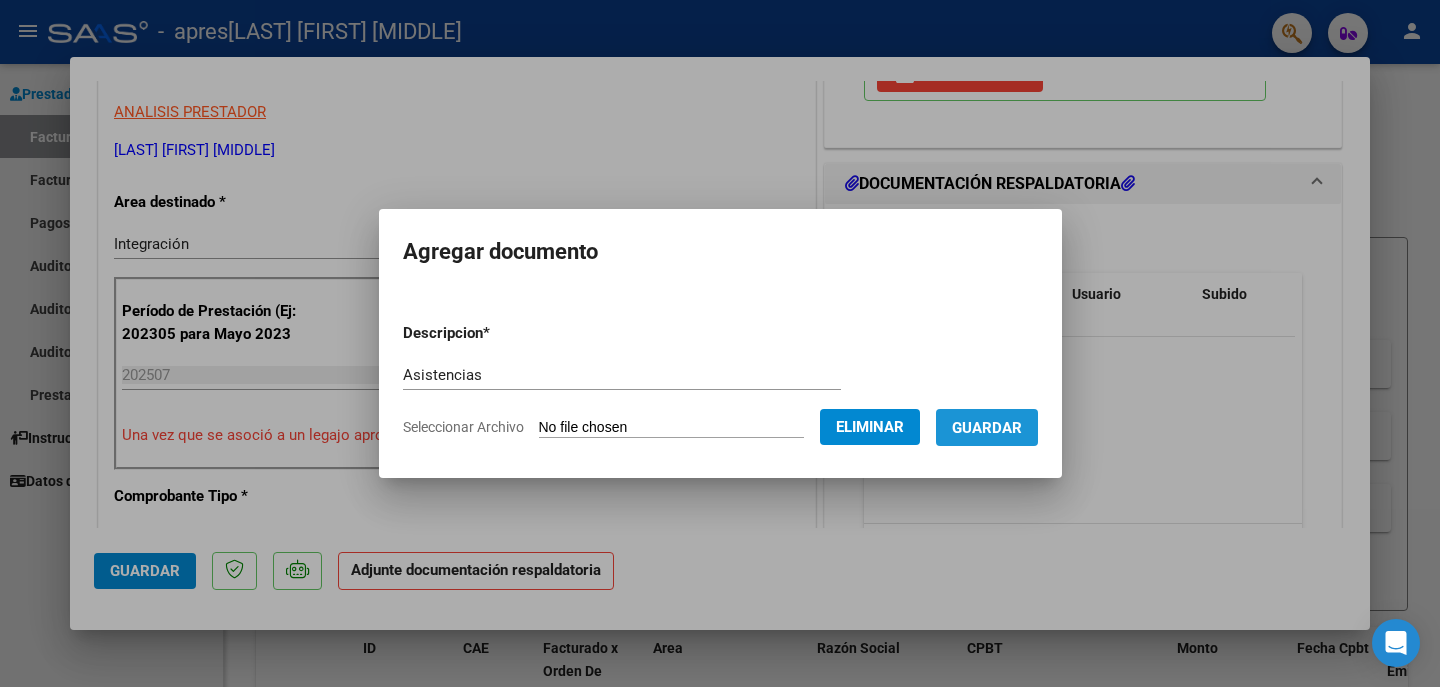 click on "Guardar" at bounding box center [987, 428] 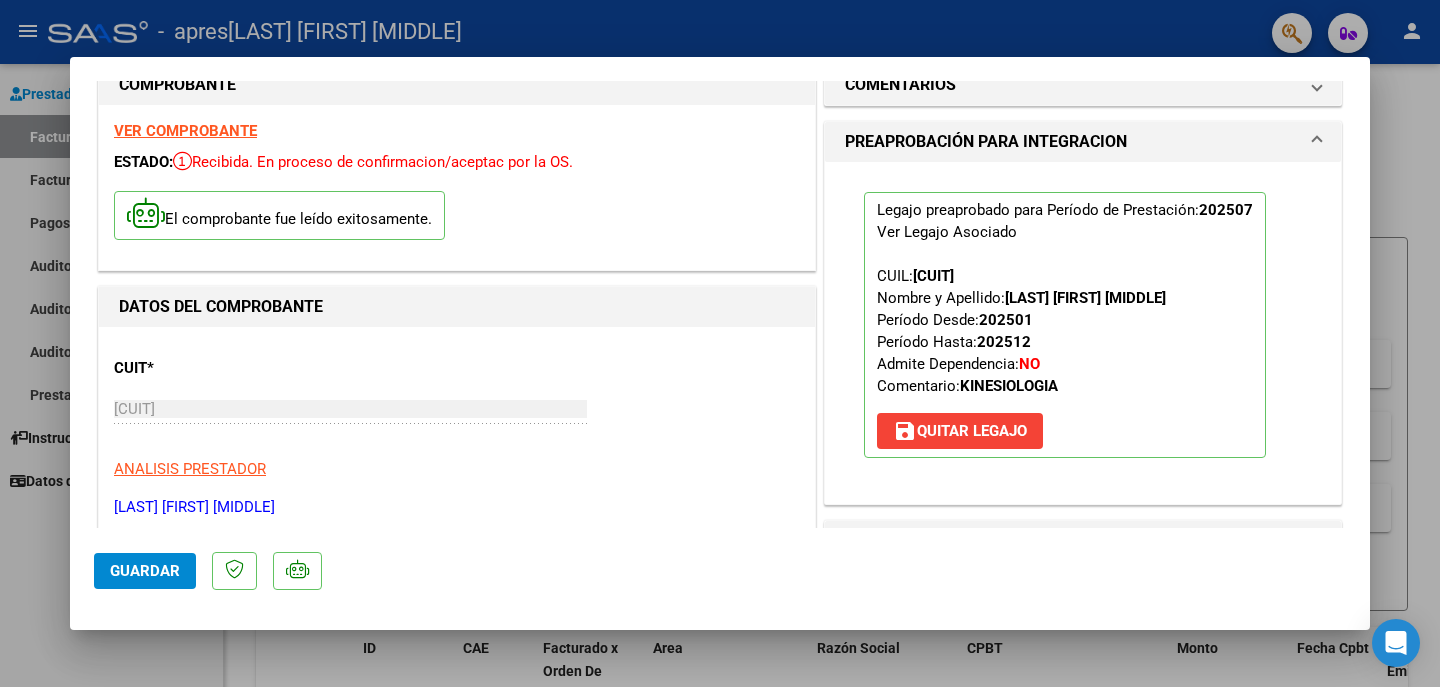scroll, scrollTop: 0, scrollLeft: 0, axis: both 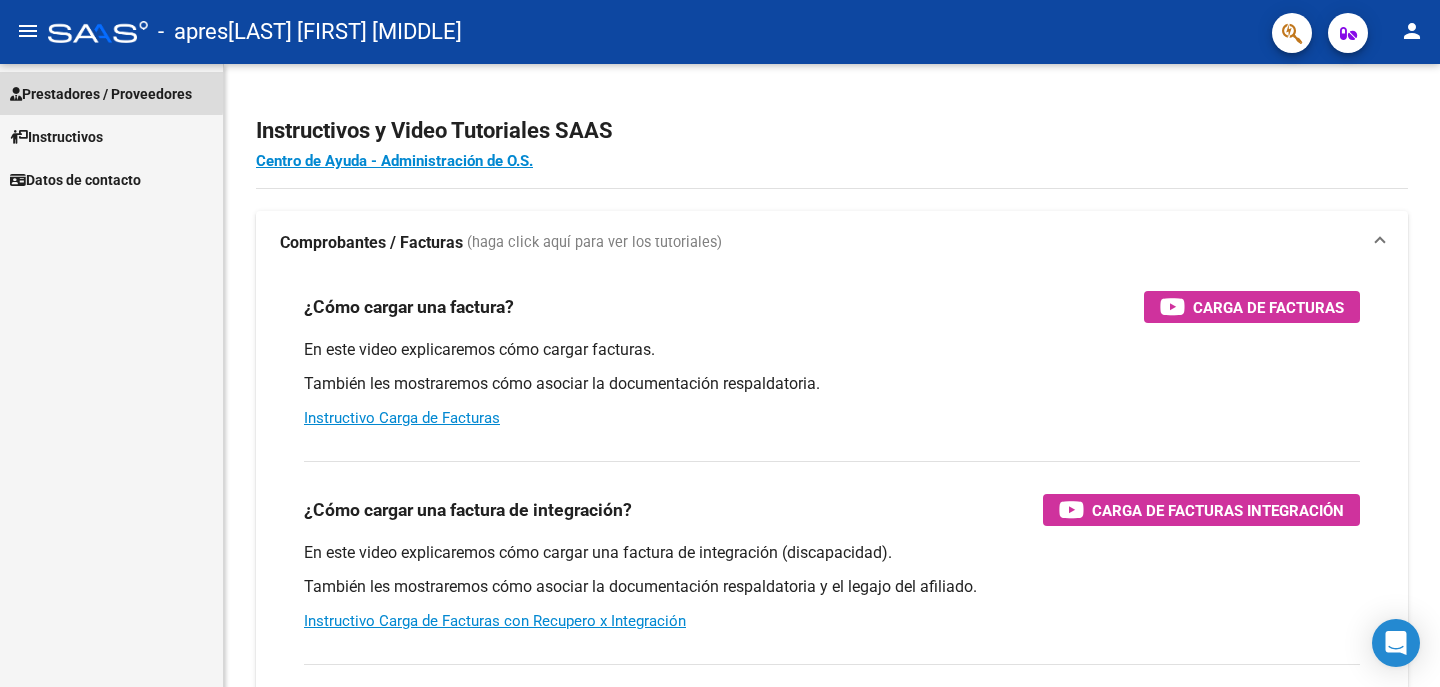 click on "Prestadores / Proveedores" at bounding box center [101, 94] 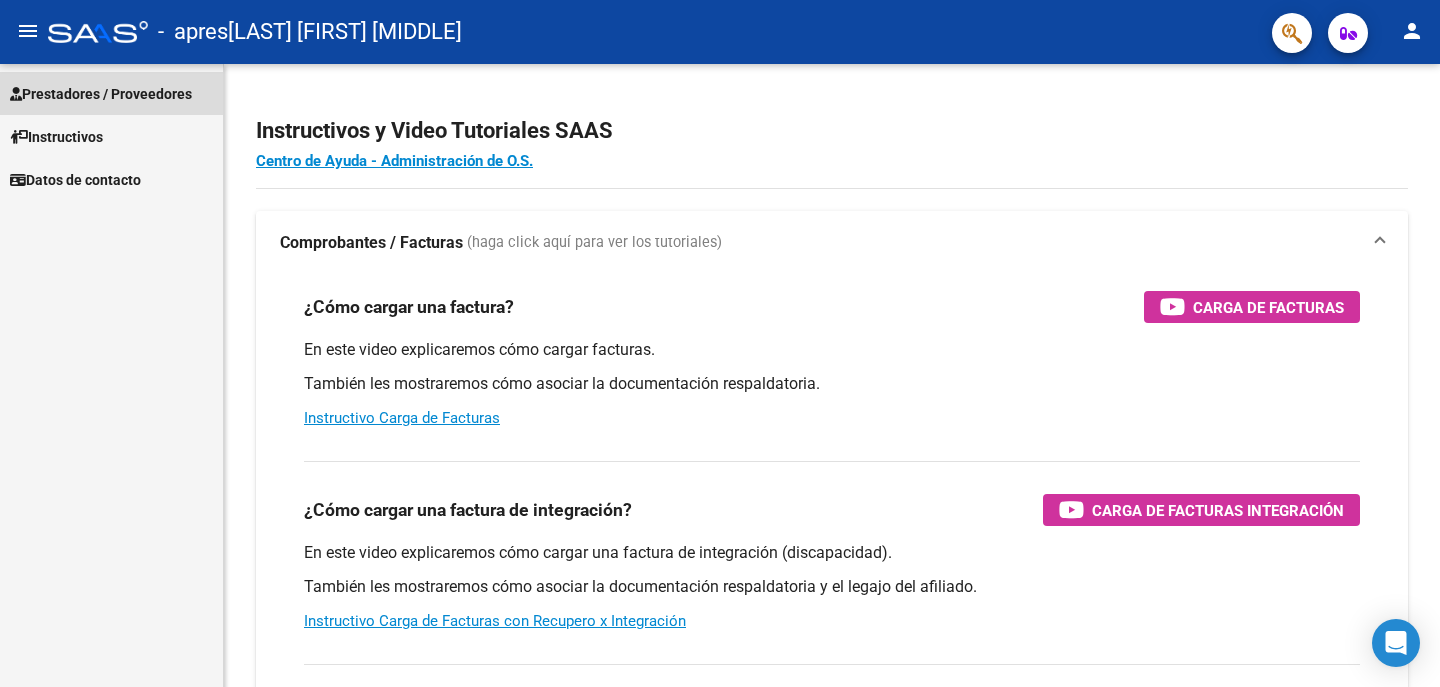 click on "Prestadores / Proveedores" at bounding box center (101, 94) 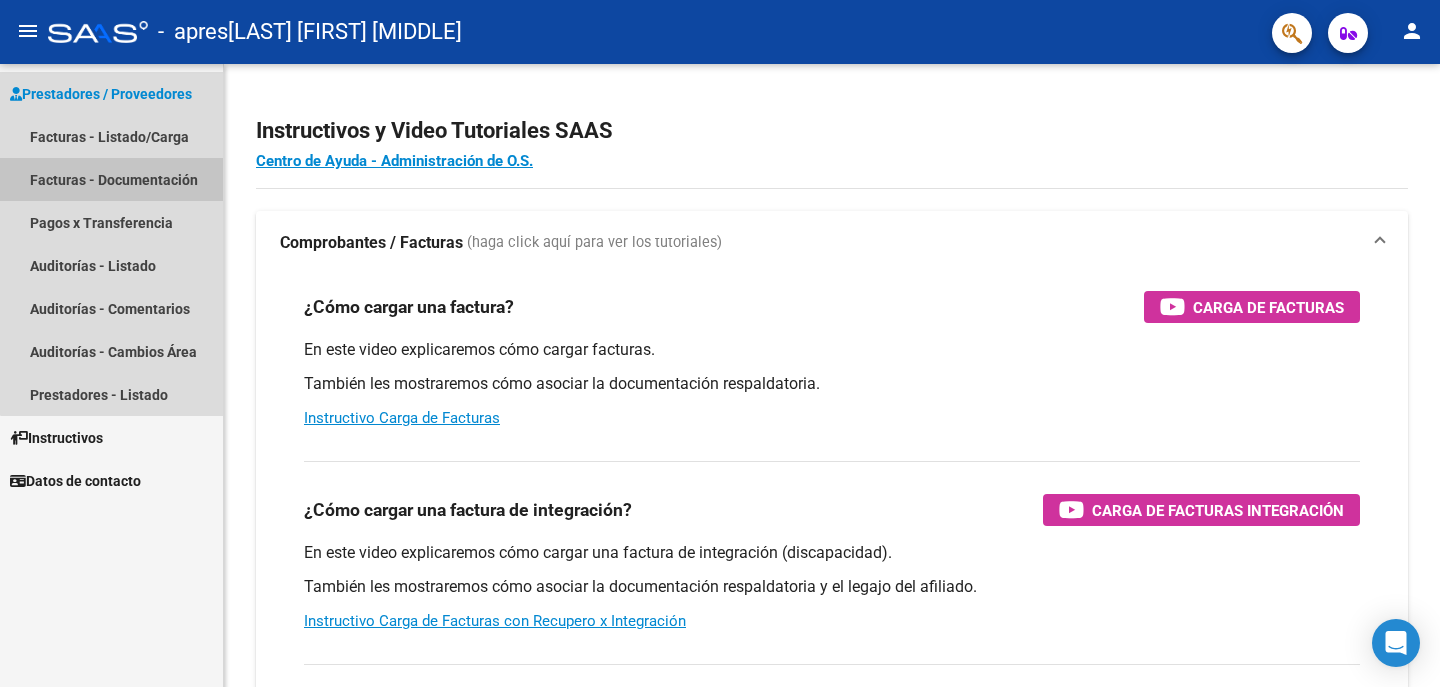 click on "Facturas - Documentación" at bounding box center (111, 179) 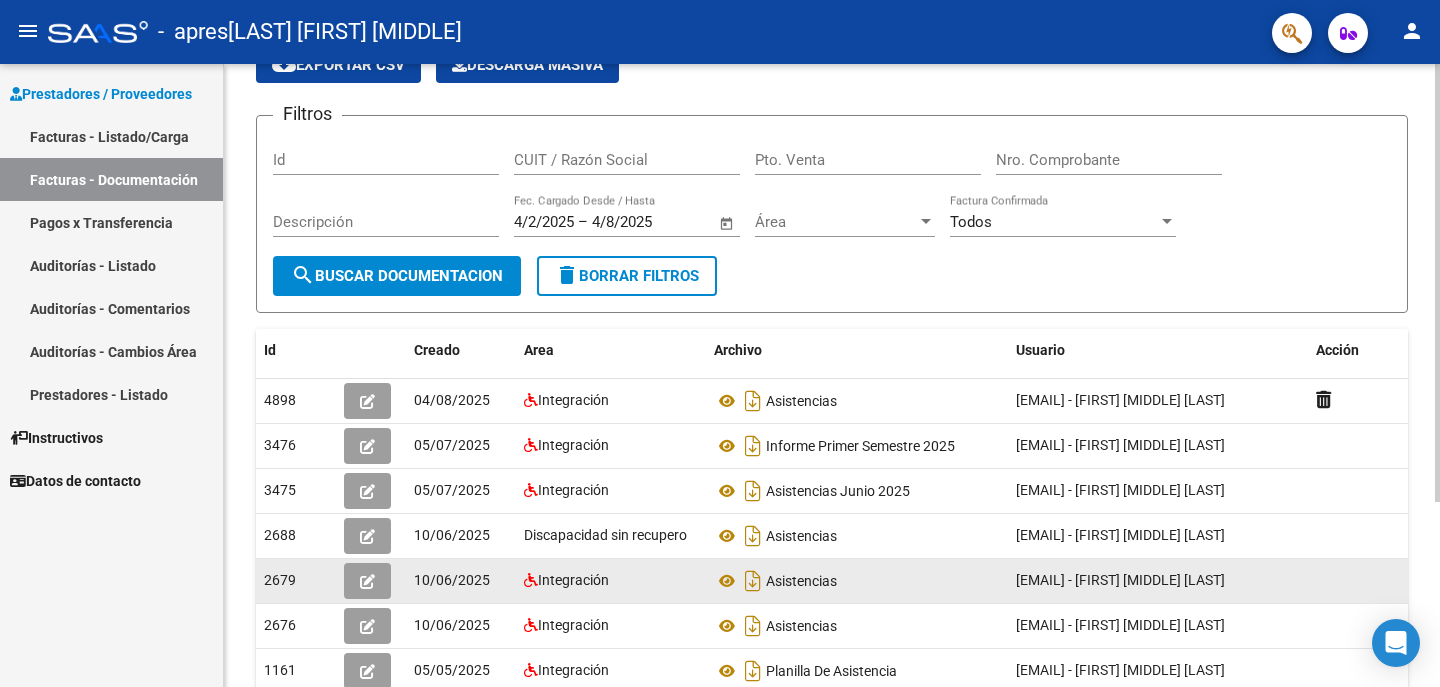 scroll, scrollTop: 200, scrollLeft: 0, axis: vertical 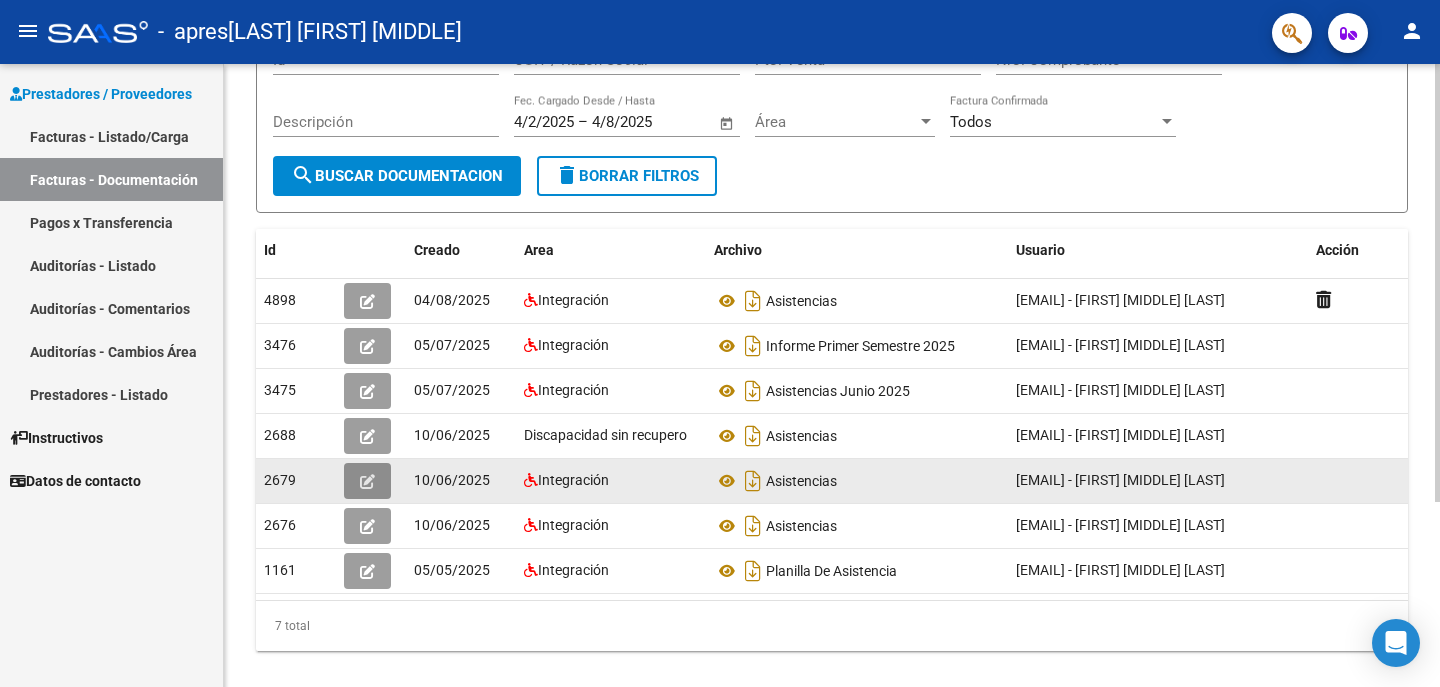 click 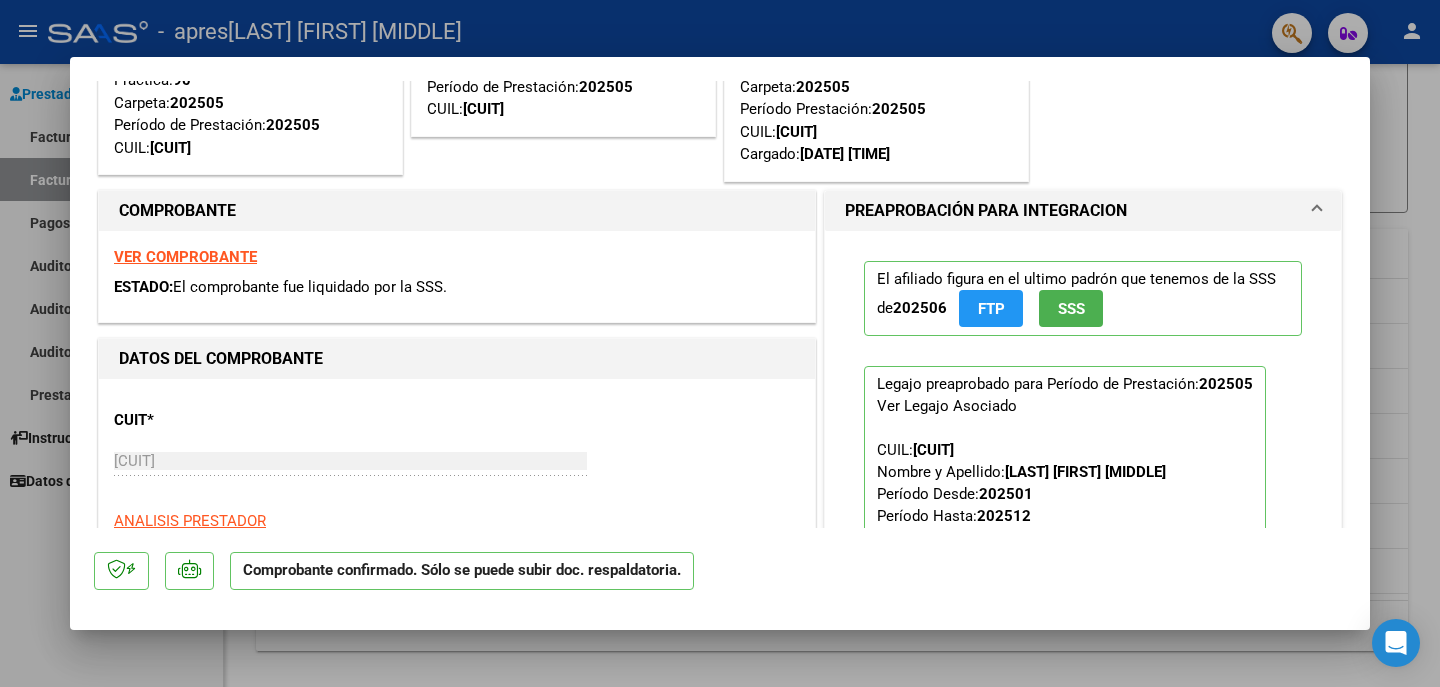 scroll, scrollTop: 0, scrollLeft: 0, axis: both 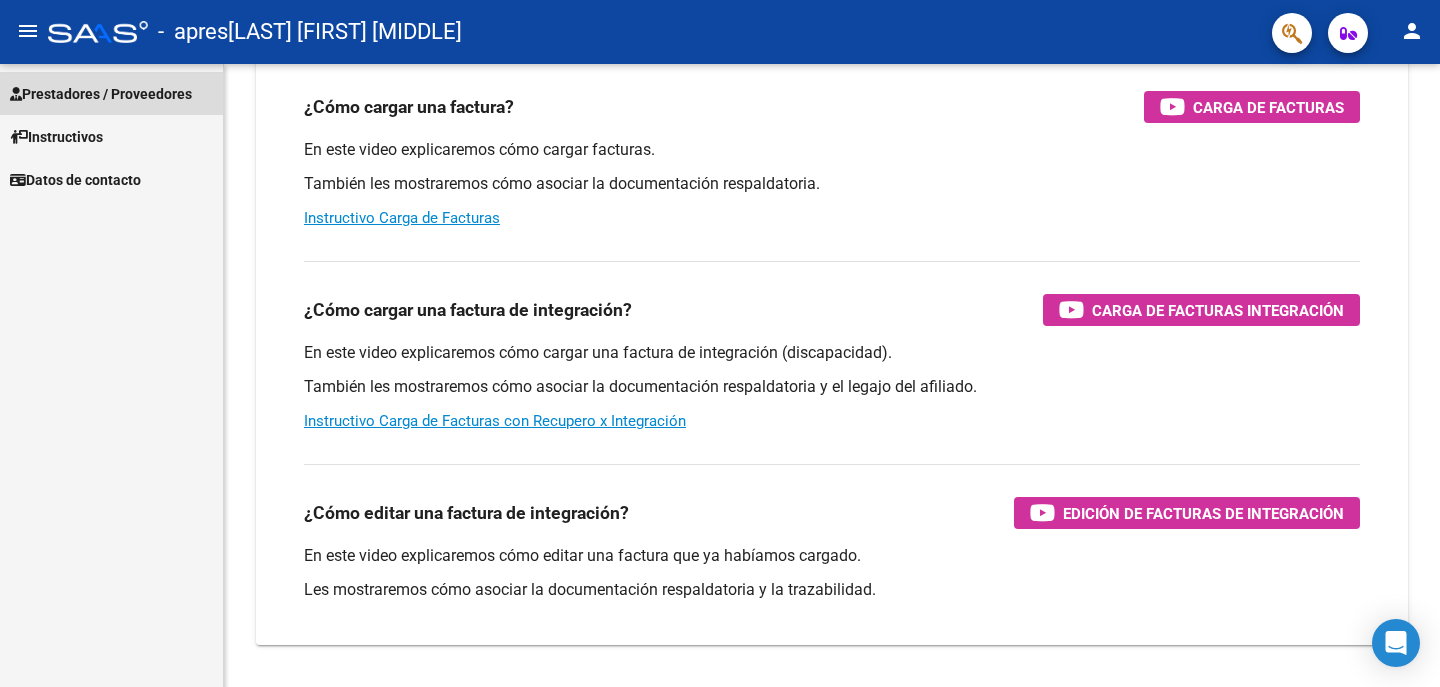 click on "Prestadores / Proveedores" at bounding box center (101, 94) 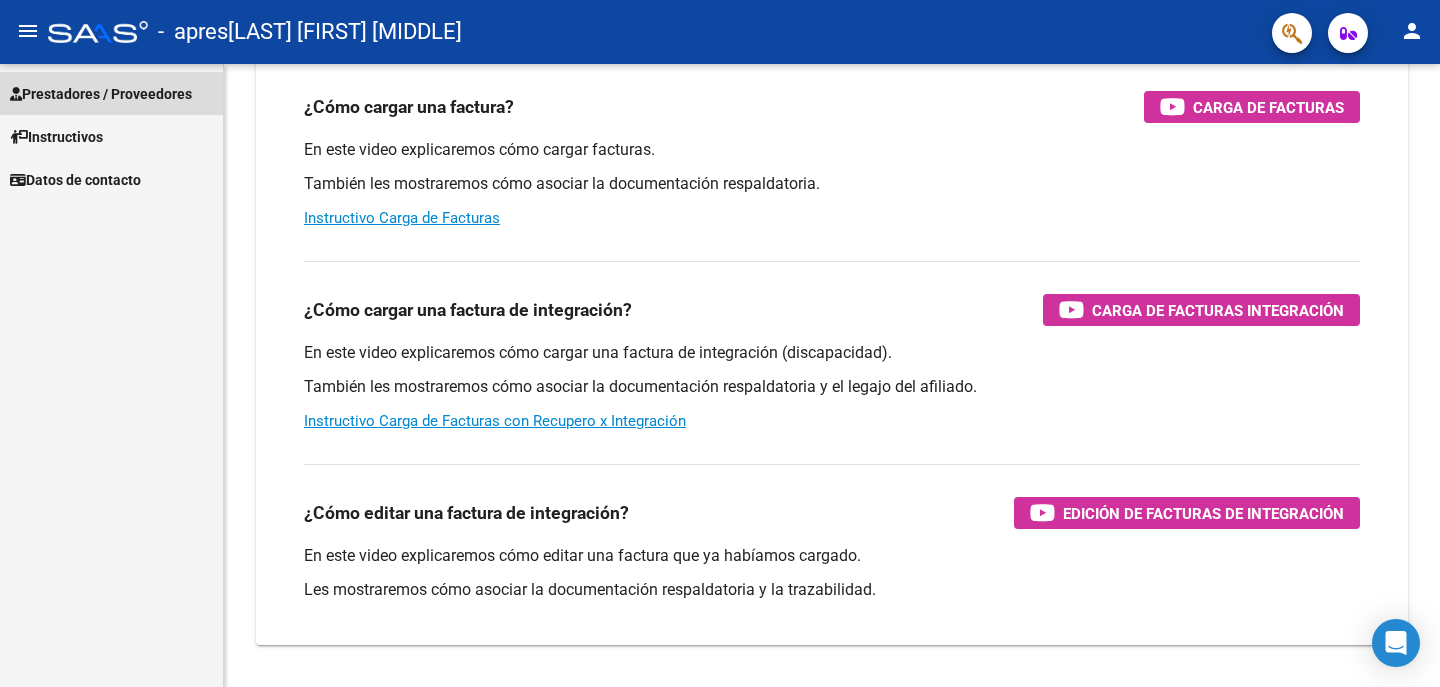 click on "Prestadores / Proveedores" at bounding box center [101, 94] 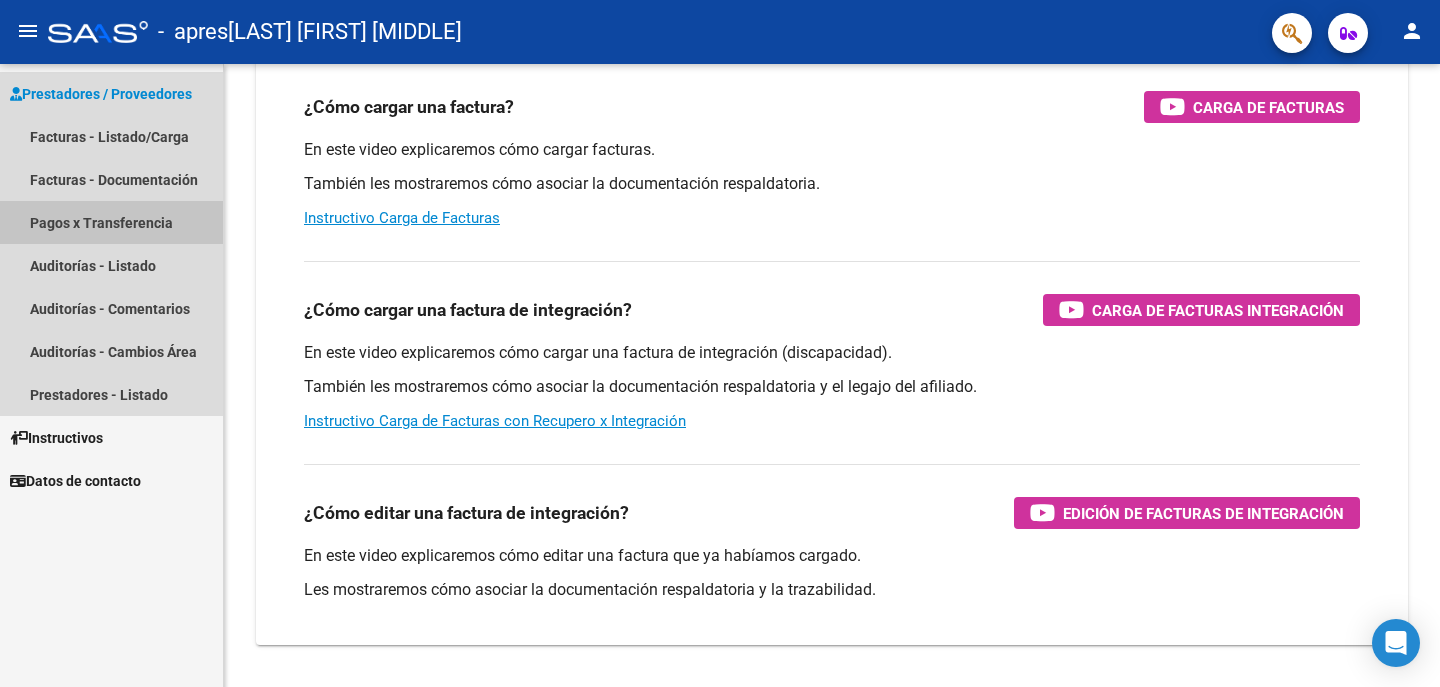 click on "Pagos x Transferencia" at bounding box center [111, 222] 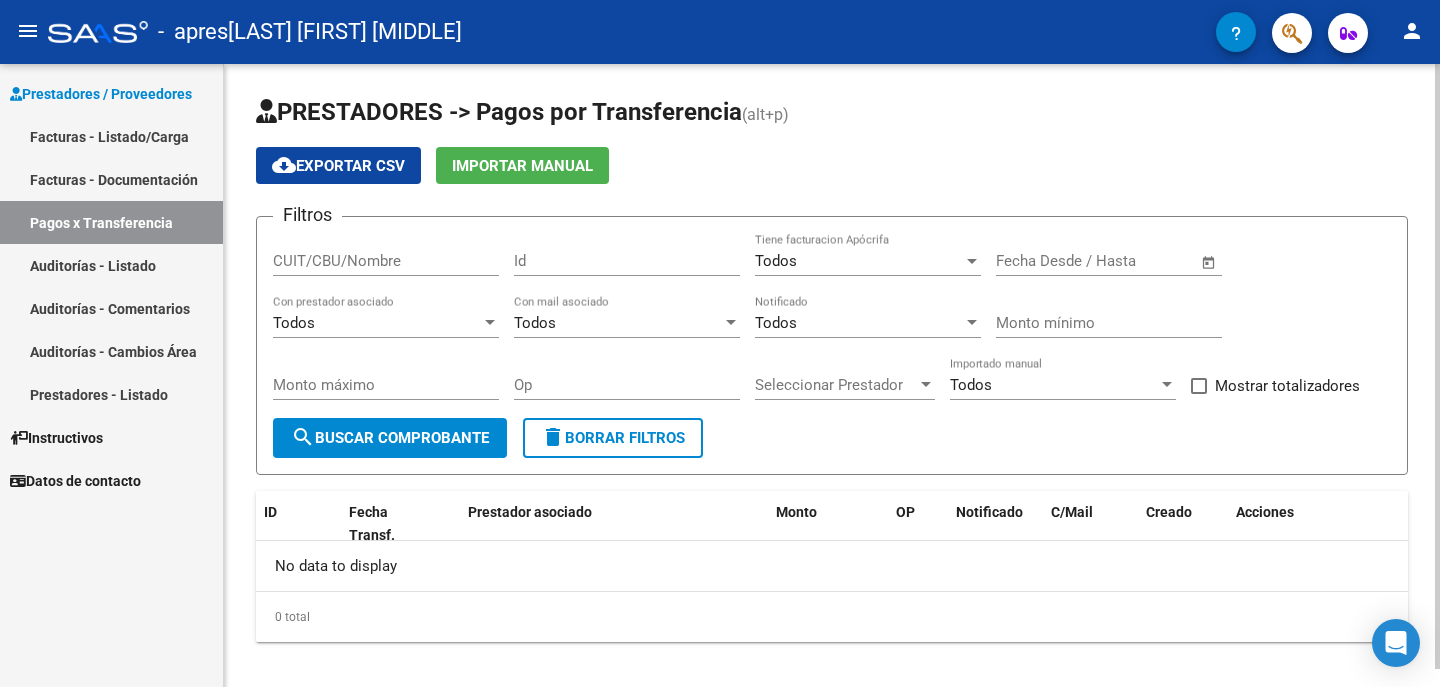 scroll, scrollTop: 19, scrollLeft: 0, axis: vertical 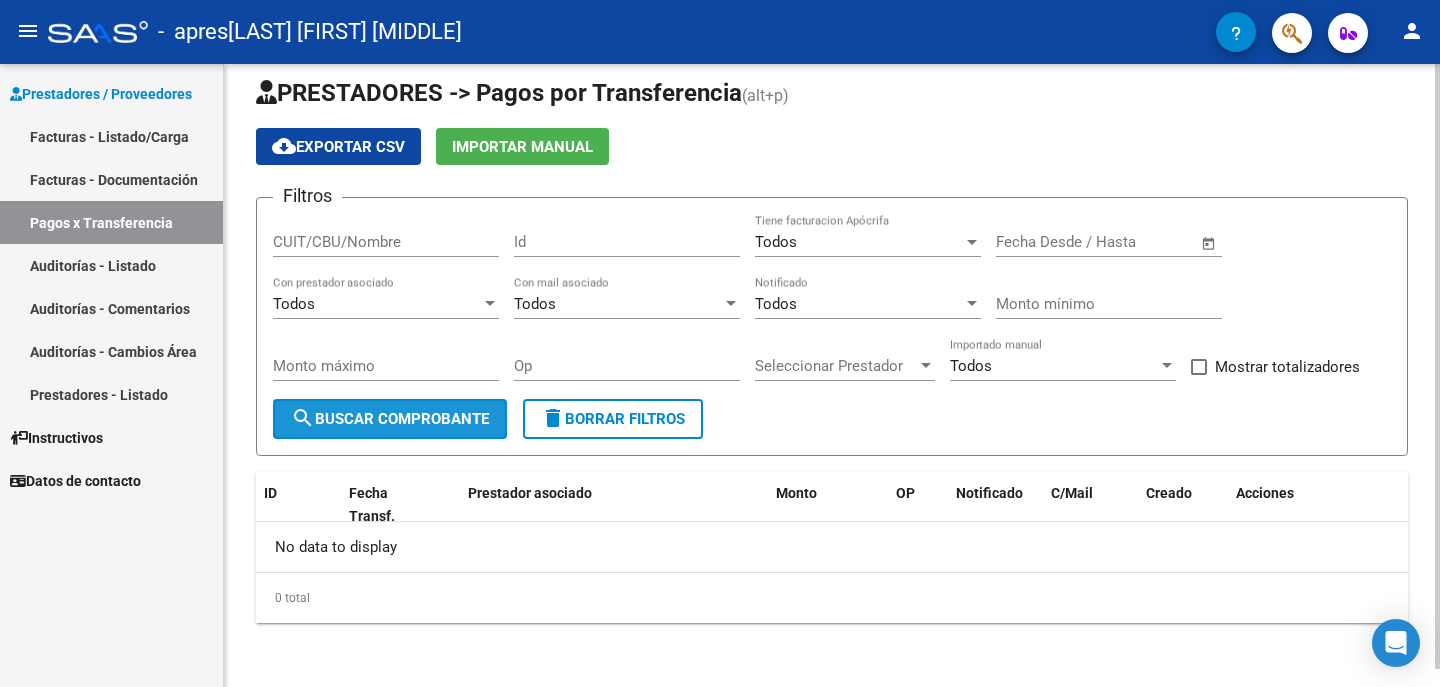 click on "search  Buscar Comprobante" 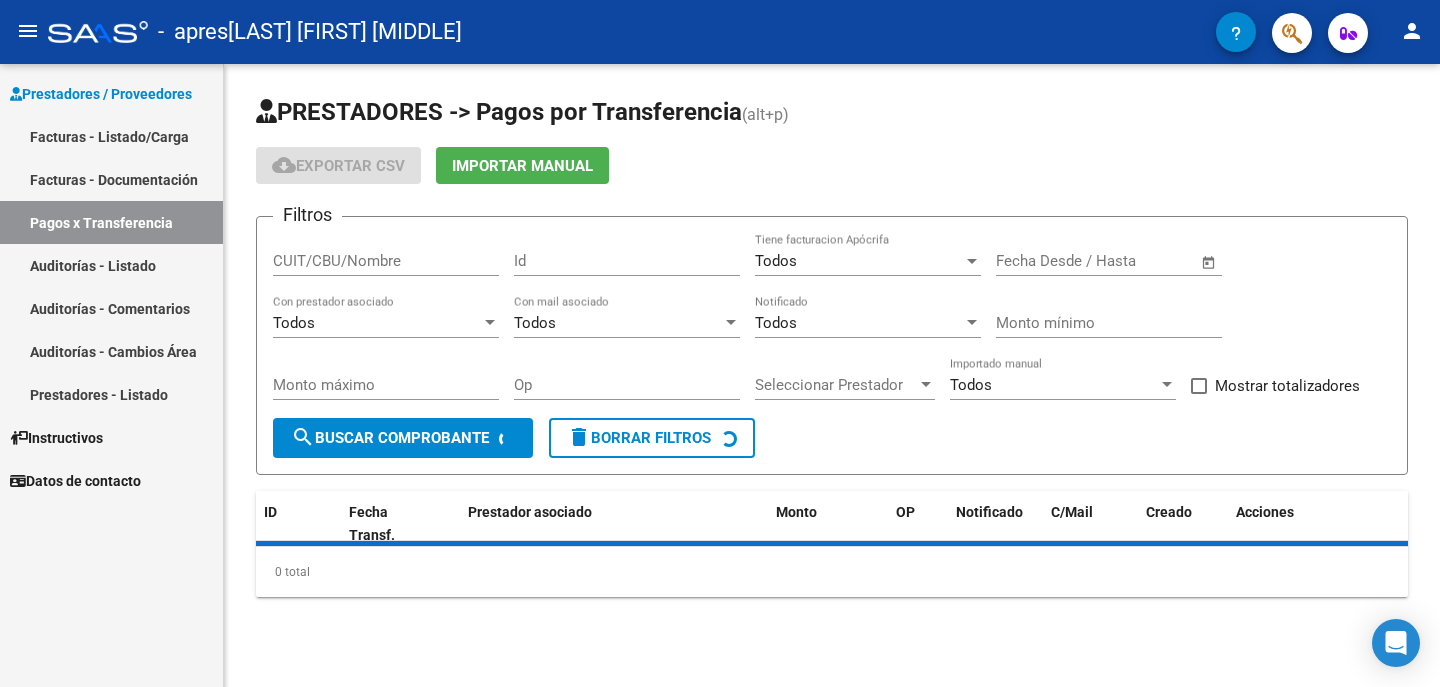 scroll, scrollTop: 0, scrollLeft: 0, axis: both 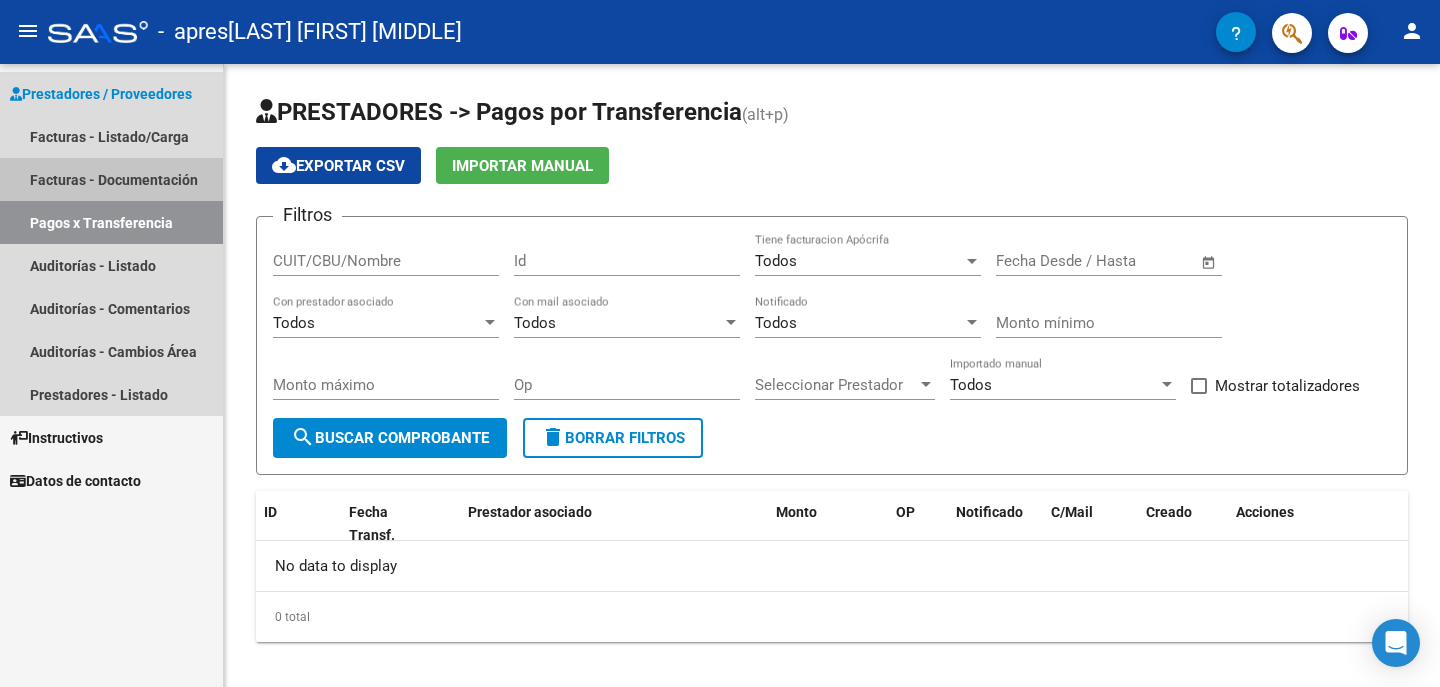 click on "Facturas - Documentación" at bounding box center [111, 179] 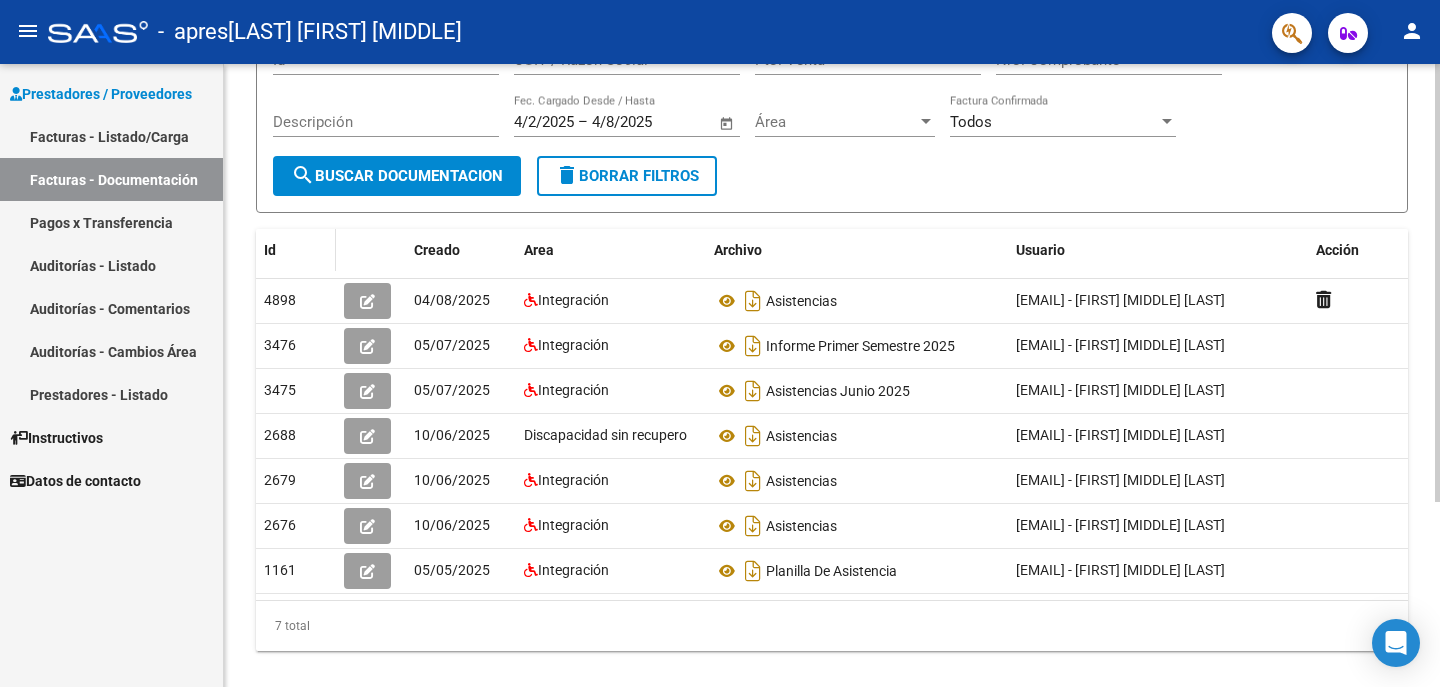scroll, scrollTop: 263, scrollLeft: 0, axis: vertical 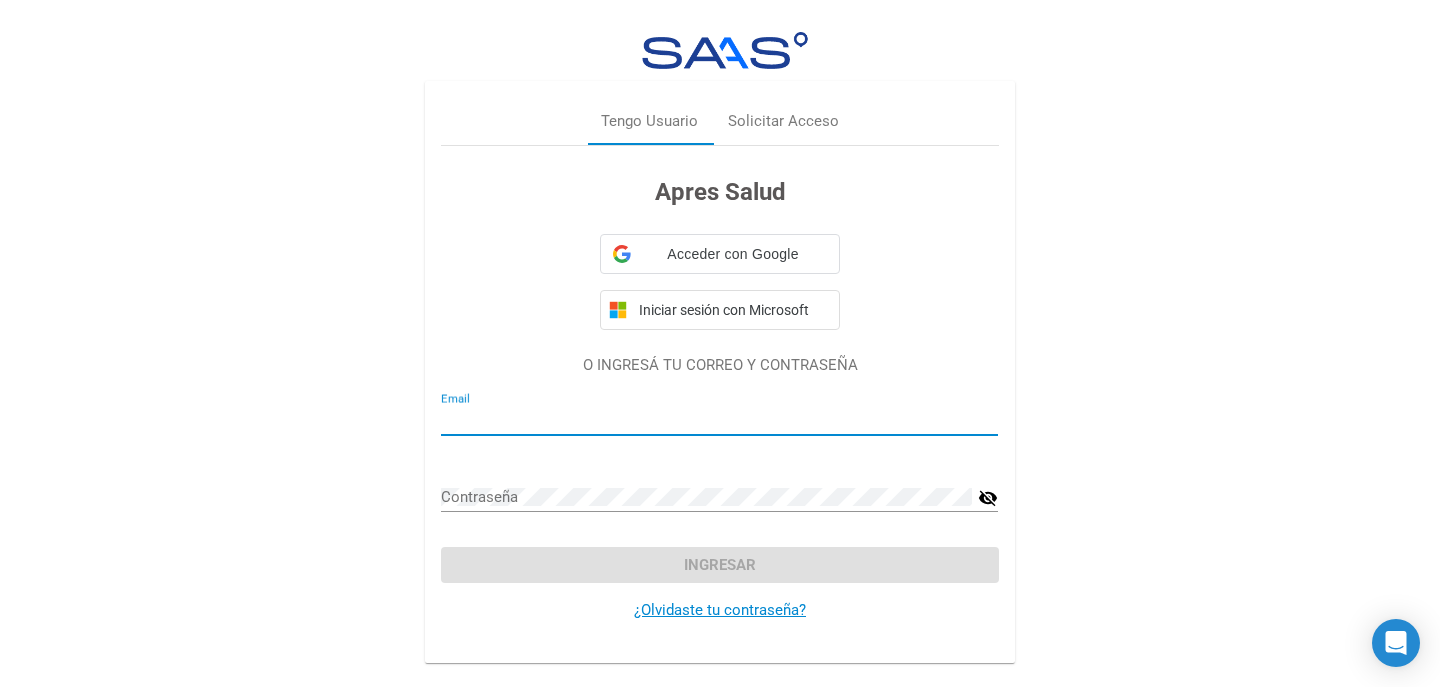 type on "[EMAIL]" 